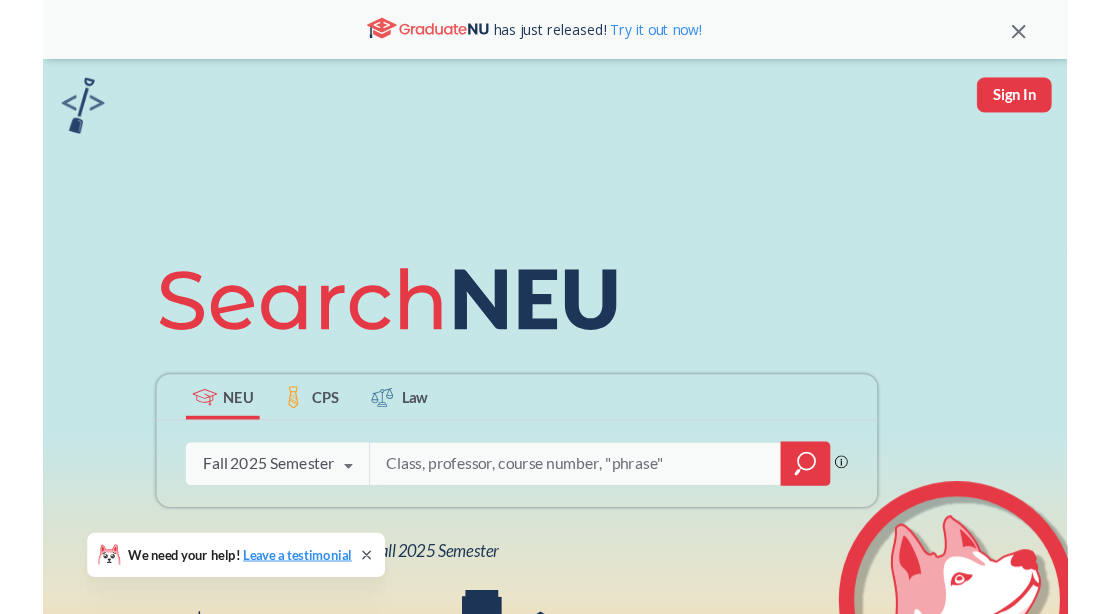 scroll, scrollTop: 0, scrollLeft: 0, axis: both 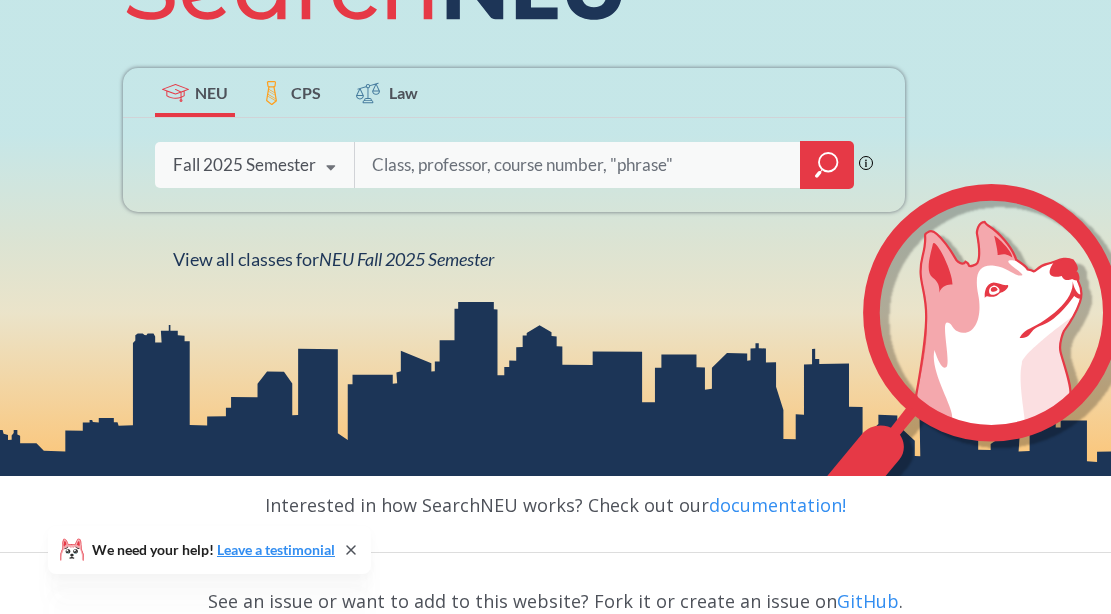 click at bounding box center [578, 165] 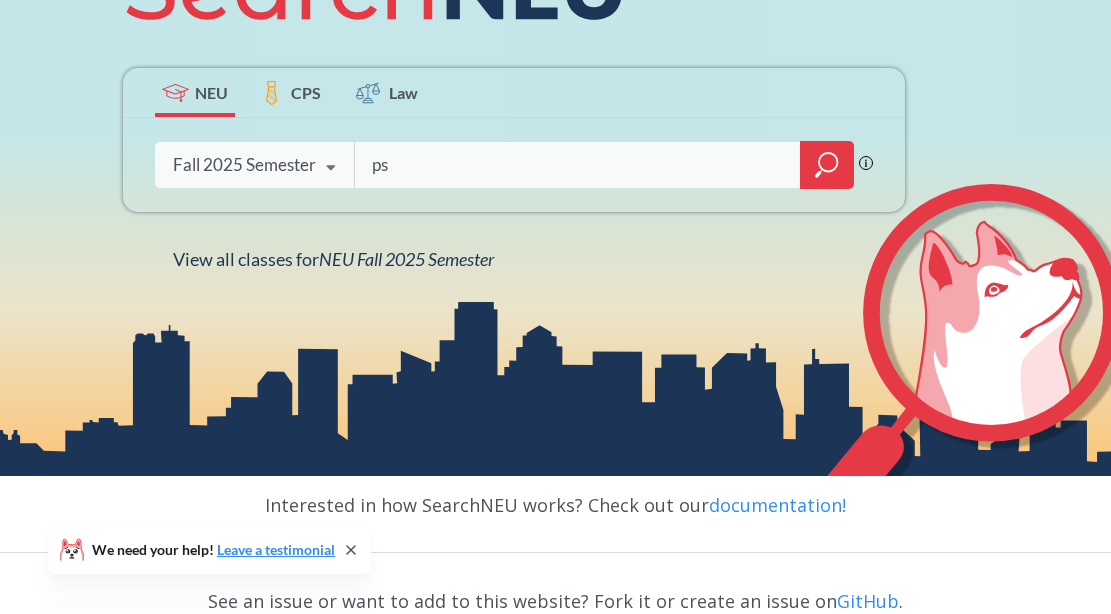 type on "p" 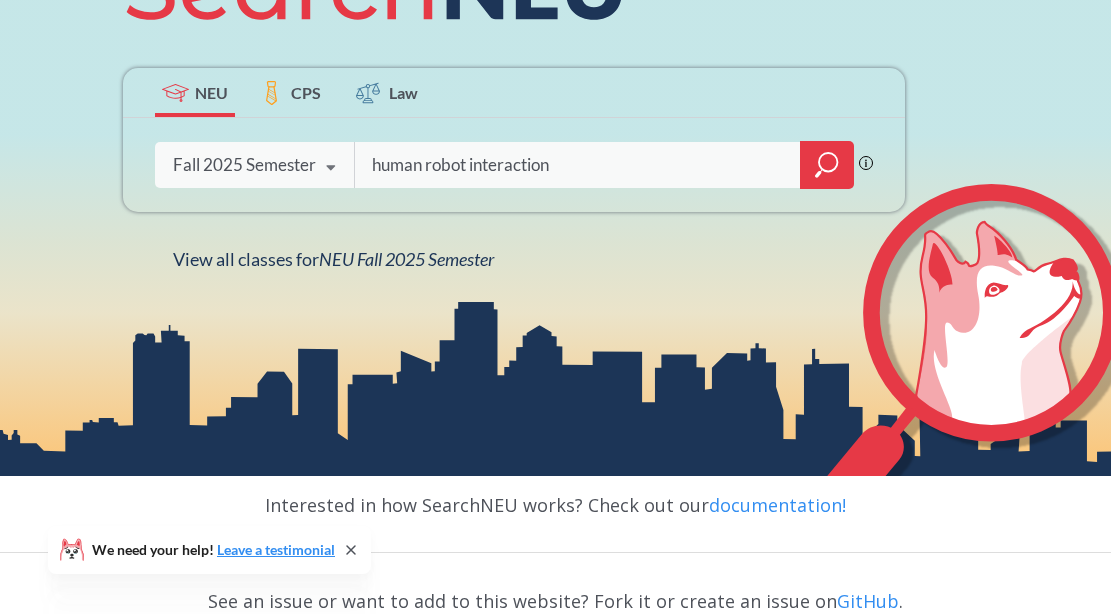 type on "human robot interaction" 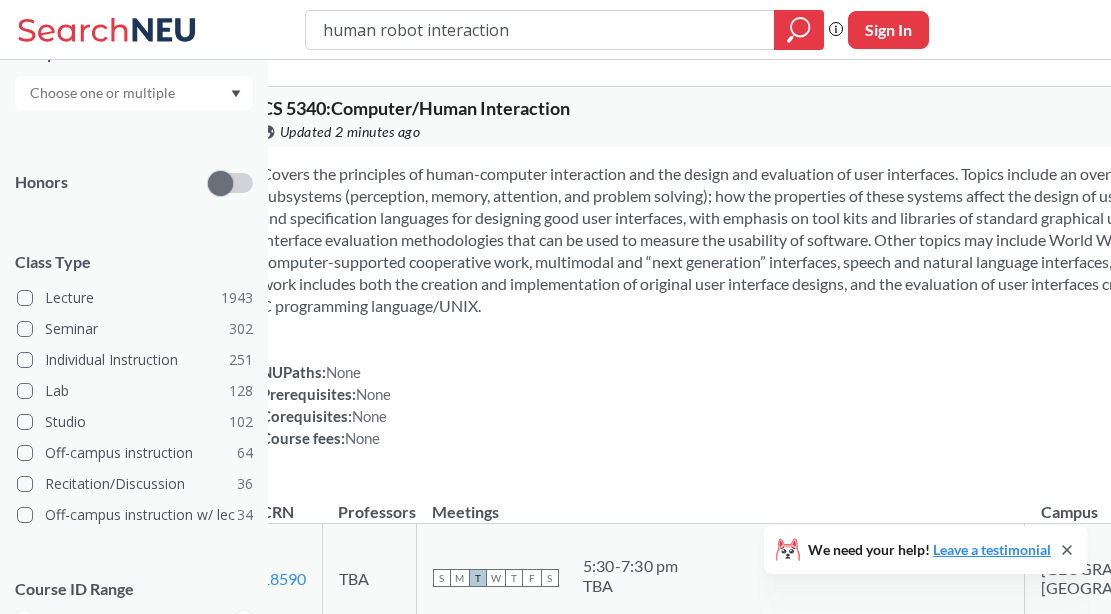 scroll, scrollTop: 555, scrollLeft: 0, axis: vertical 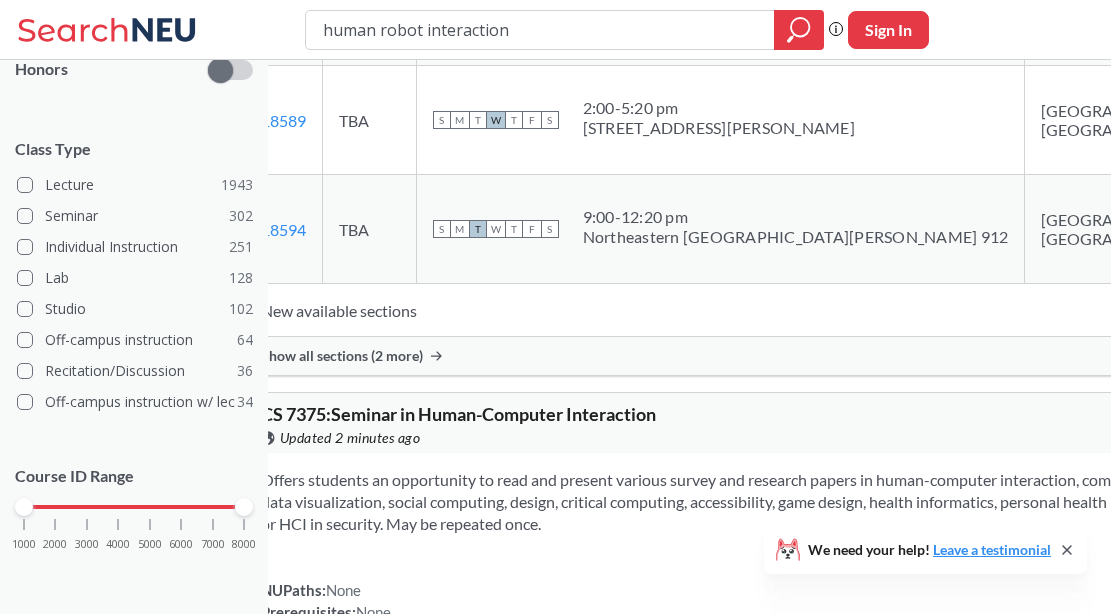 click on "Show all sections (2 more)" at bounding box center (342, 356) 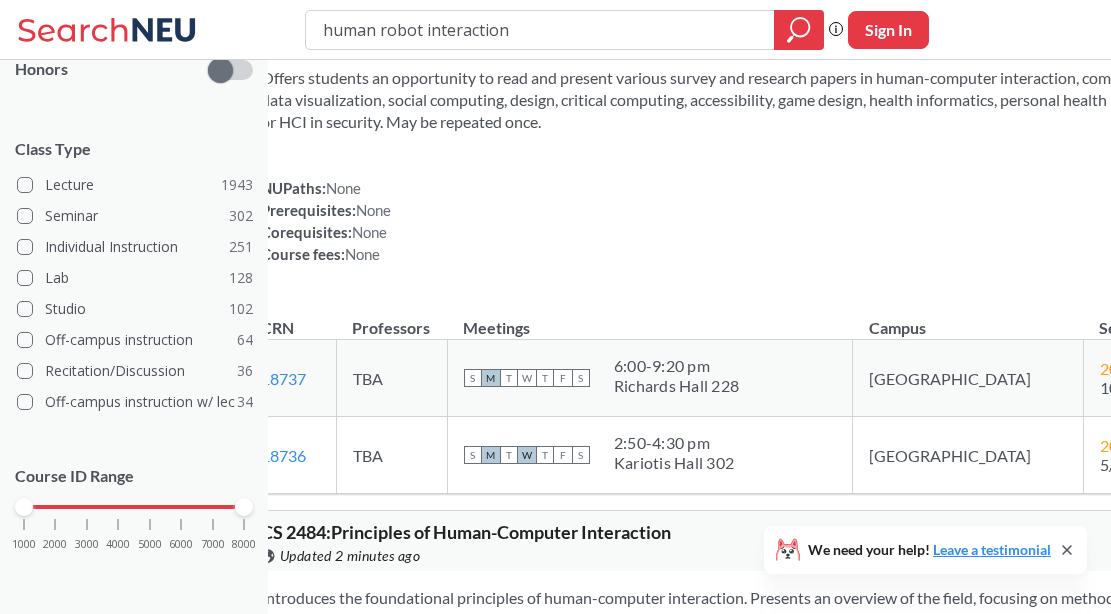 scroll, scrollTop: 1217, scrollLeft: 0, axis: vertical 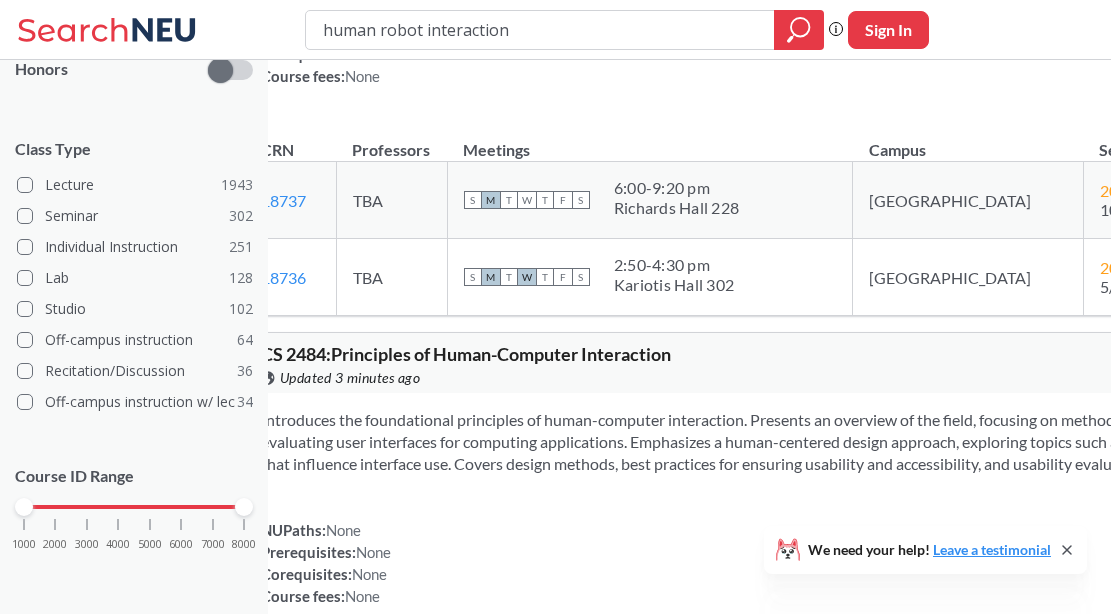 click on "TBA" at bounding box center [391, 200] 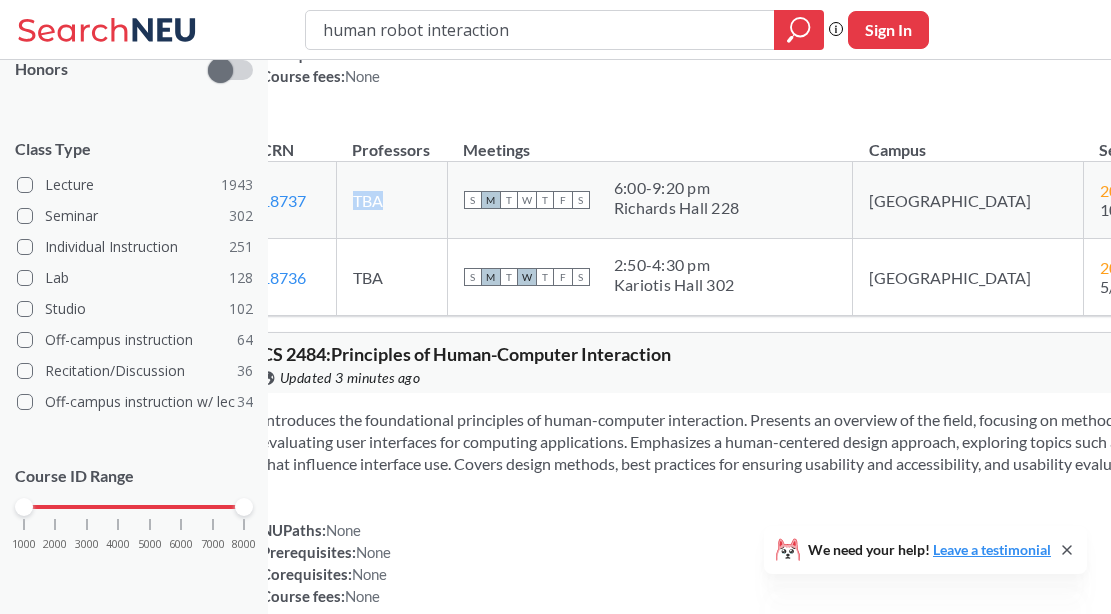 click on "TBA" at bounding box center [391, 200] 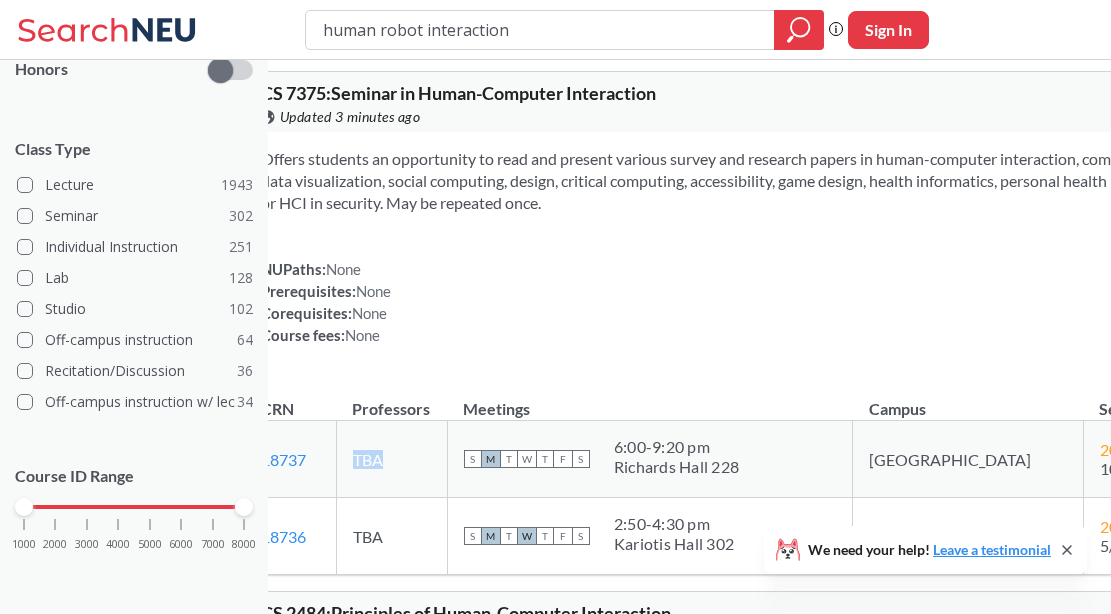 scroll, scrollTop: 1104, scrollLeft: 0, axis: vertical 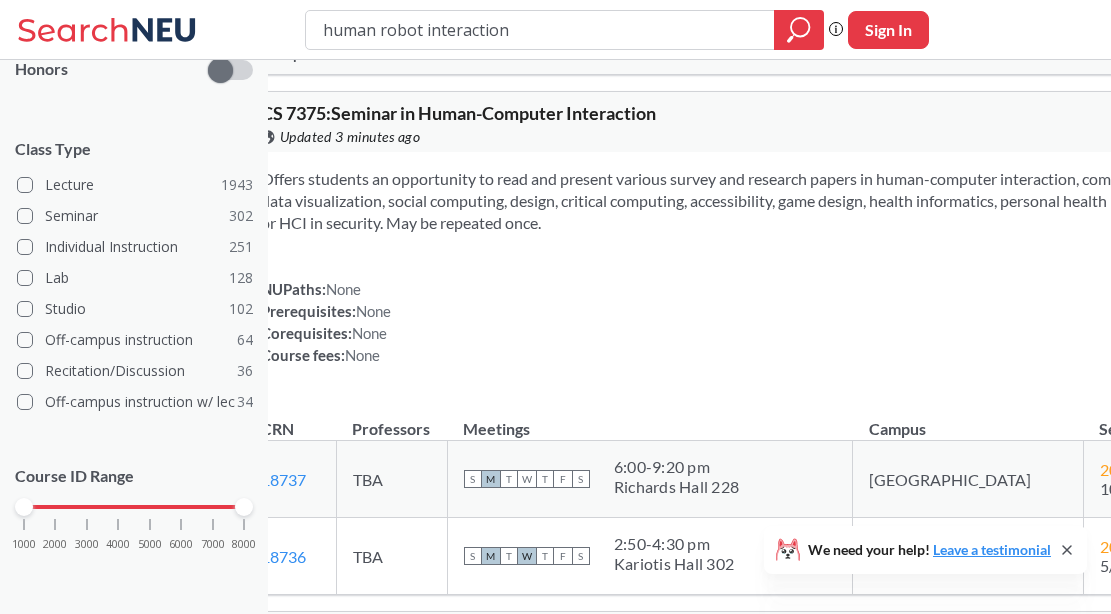 click on "CS   7375 :  Seminar in Human-Computer Interaction" at bounding box center [458, 113] 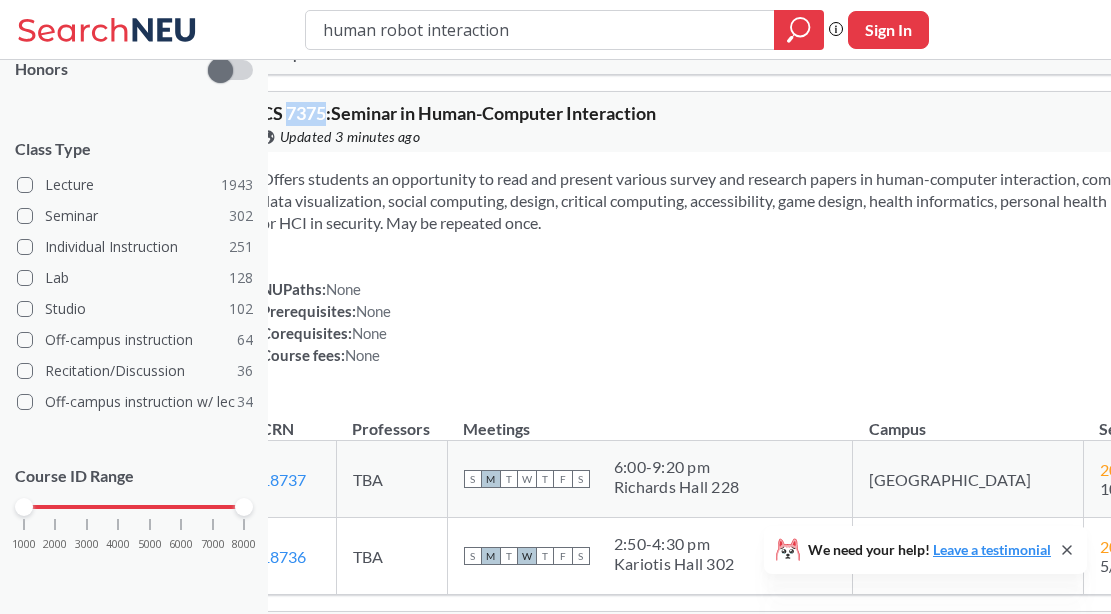 click on "CS   7375 :  Seminar in Human-Computer Interaction" at bounding box center (458, 113) 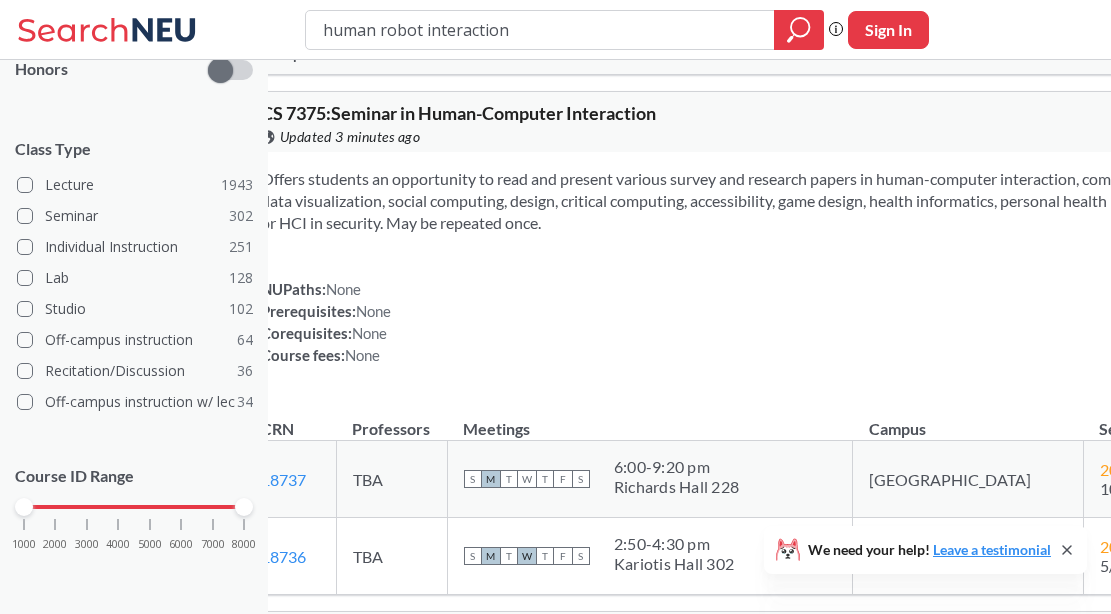 click on "CS   7375 :  Seminar in Human-Computer Interaction" at bounding box center [458, 113] 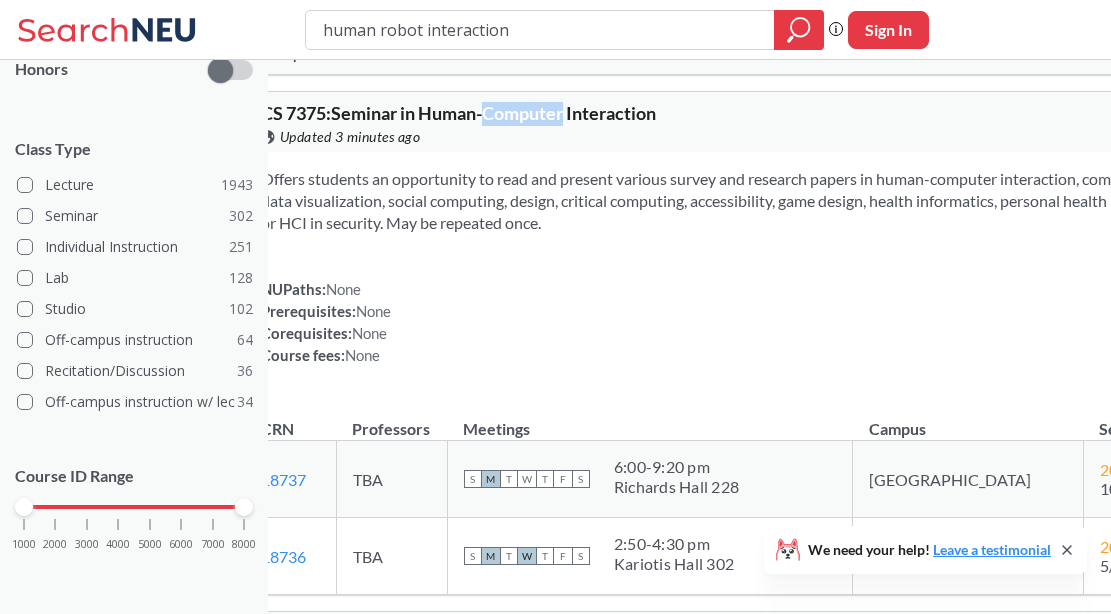 click on "CS   7375 :  Seminar in Human-Computer Interaction" at bounding box center (458, 113) 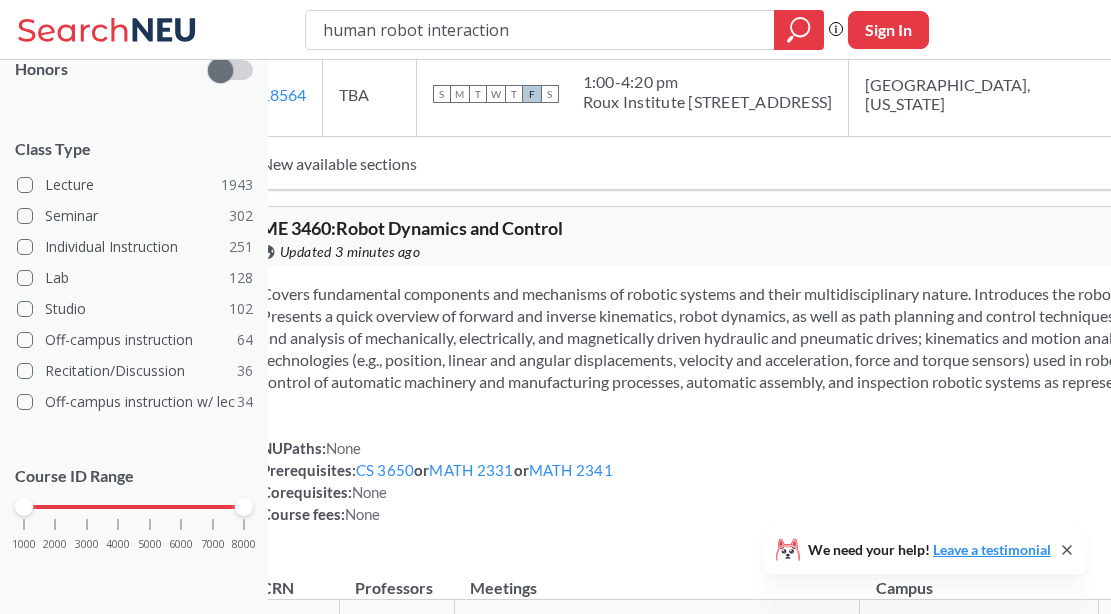 scroll, scrollTop: 2720, scrollLeft: 0, axis: vertical 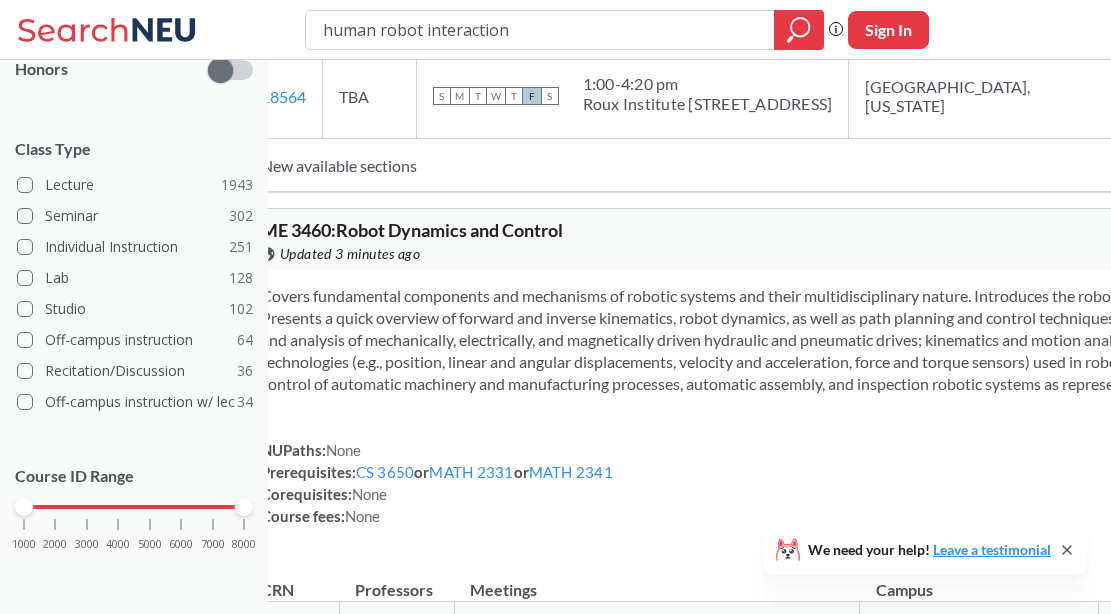 click on "17/40 Waitlist Seats" at bounding box center [1187, 18] 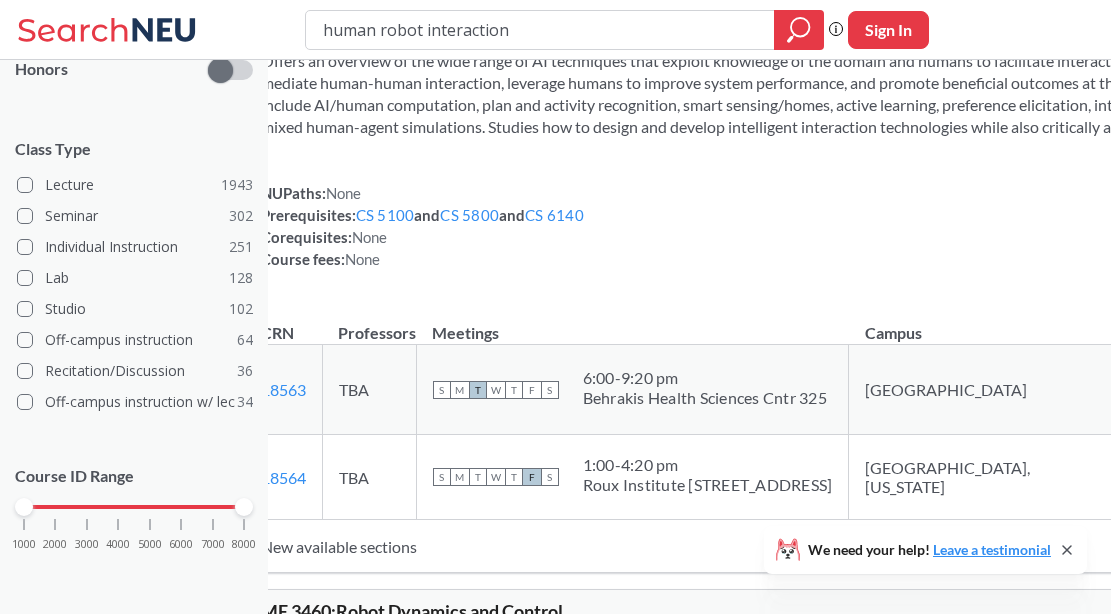 scroll, scrollTop: 2319, scrollLeft: 0, axis: vertical 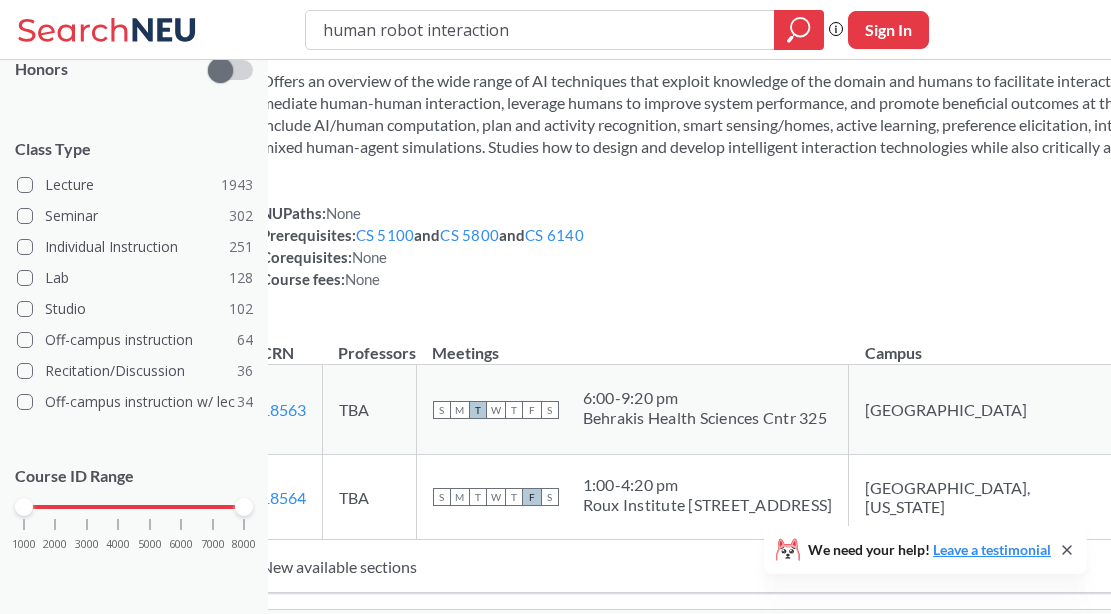 click on "CS   5170 :  Artificial Intelligence for Human-Computer Interaction" at bounding box center (514, 15) 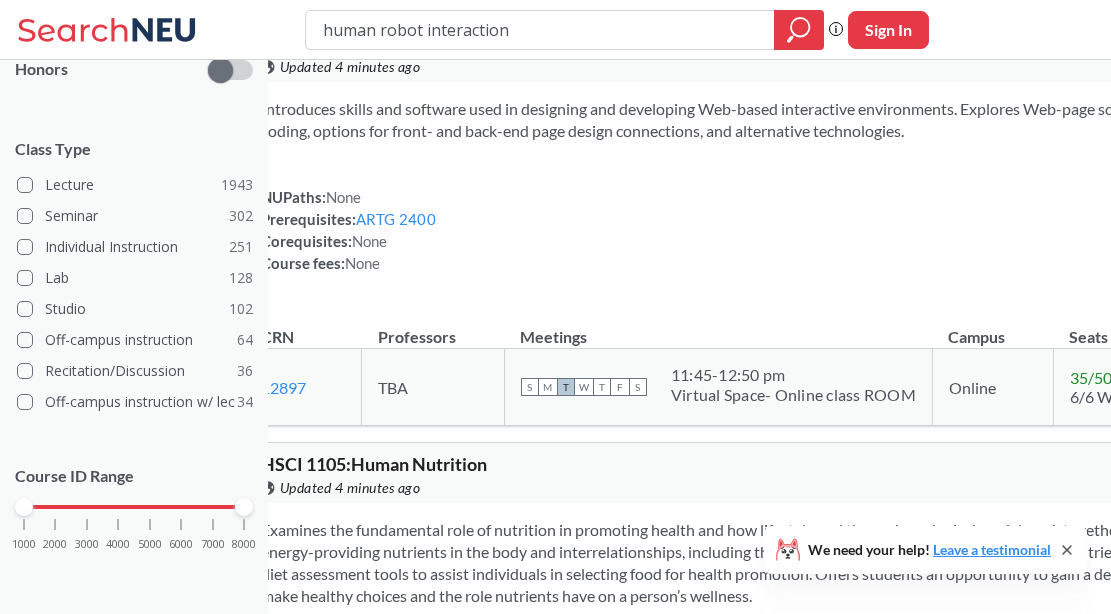scroll, scrollTop: 5145, scrollLeft: 0, axis: vertical 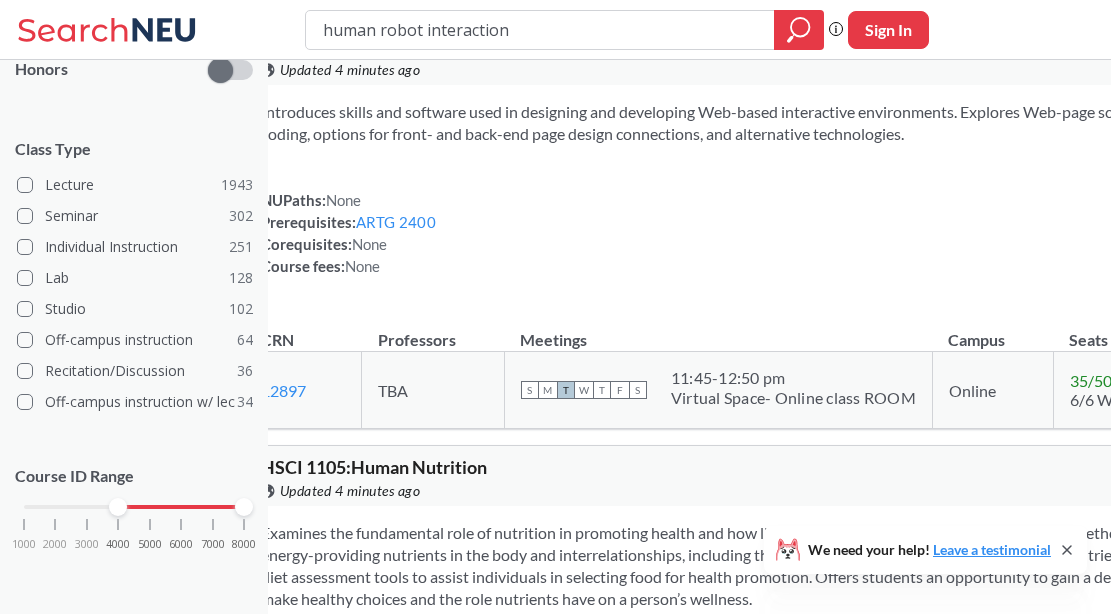 drag, startPoint x: 26, startPoint y: 508, endPoint x: 136, endPoint y: 510, distance: 110.01818 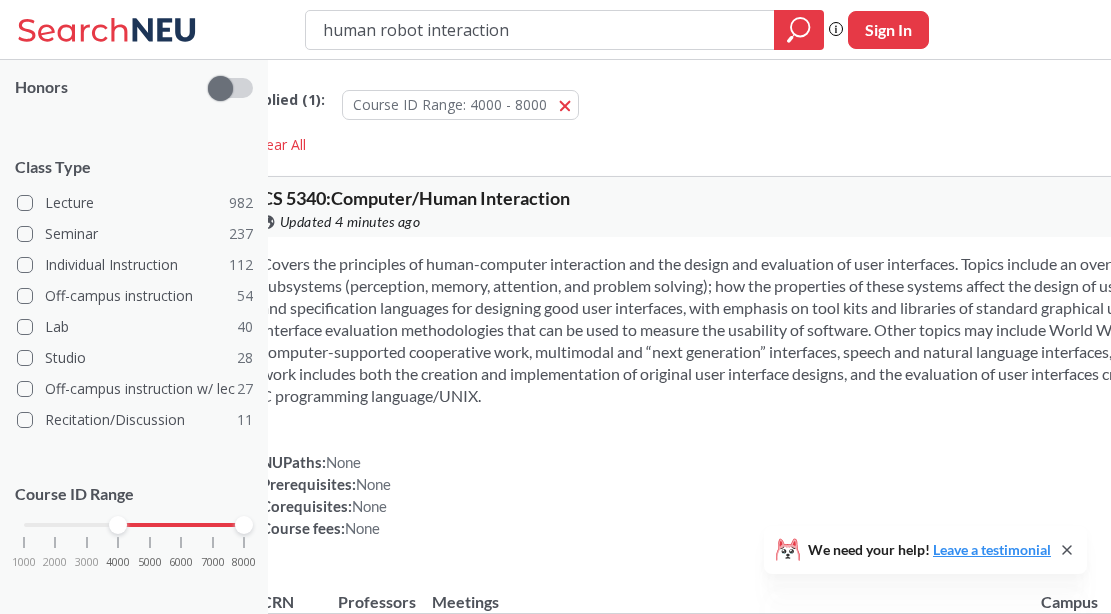 scroll, scrollTop: 555, scrollLeft: 0, axis: vertical 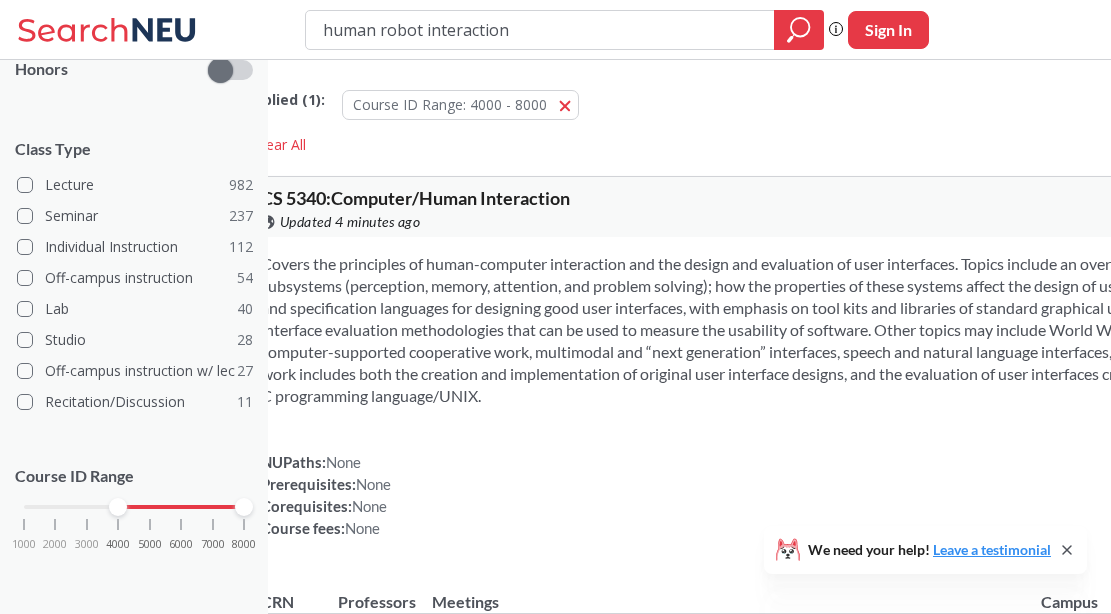 click 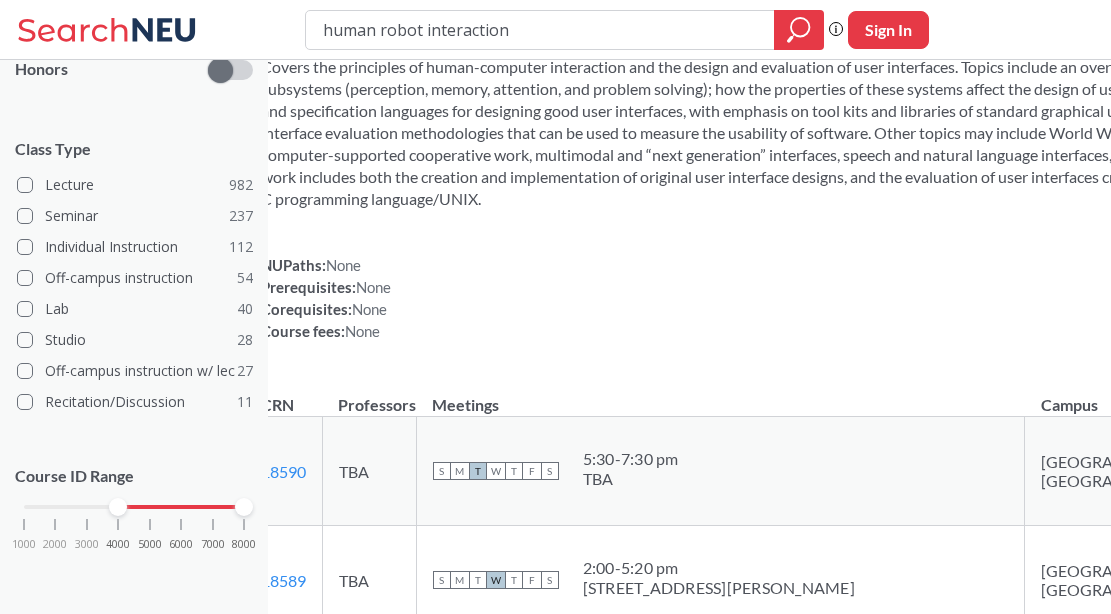 scroll, scrollTop: 0, scrollLeft: 0, axis: both 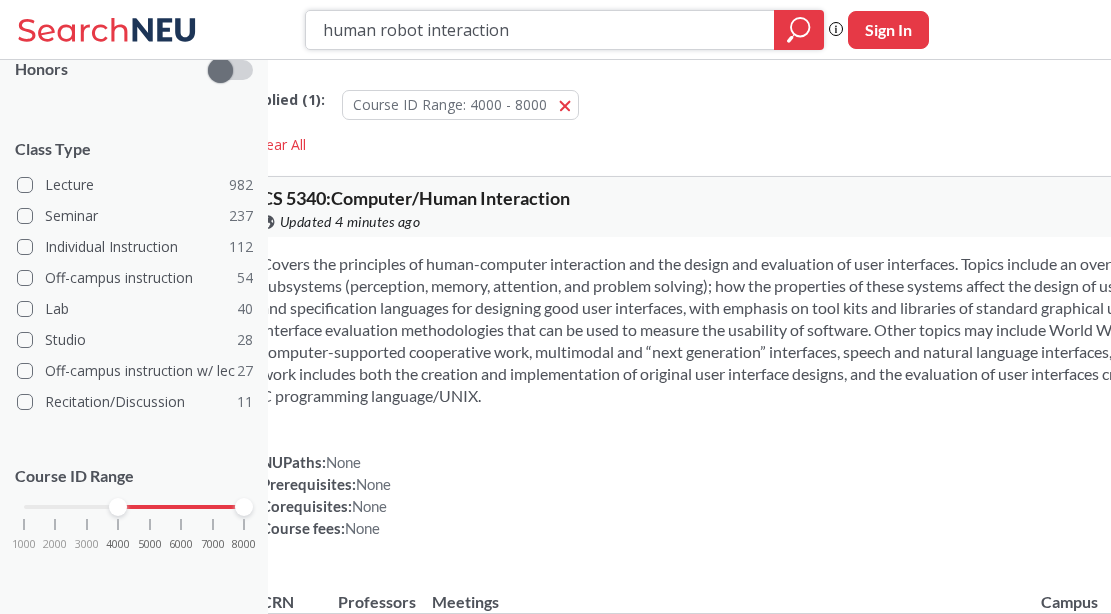 click on "human robot interaction" at bounding box center (540, 30) 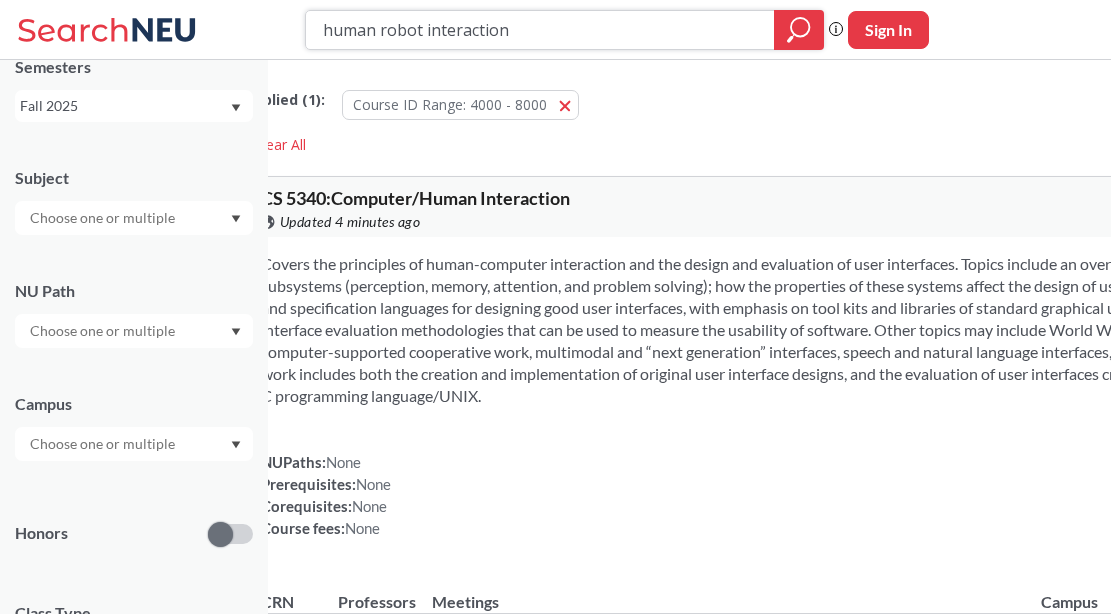 scroll, scrollTop: 88, scrollLeft: 0, axis: vertical 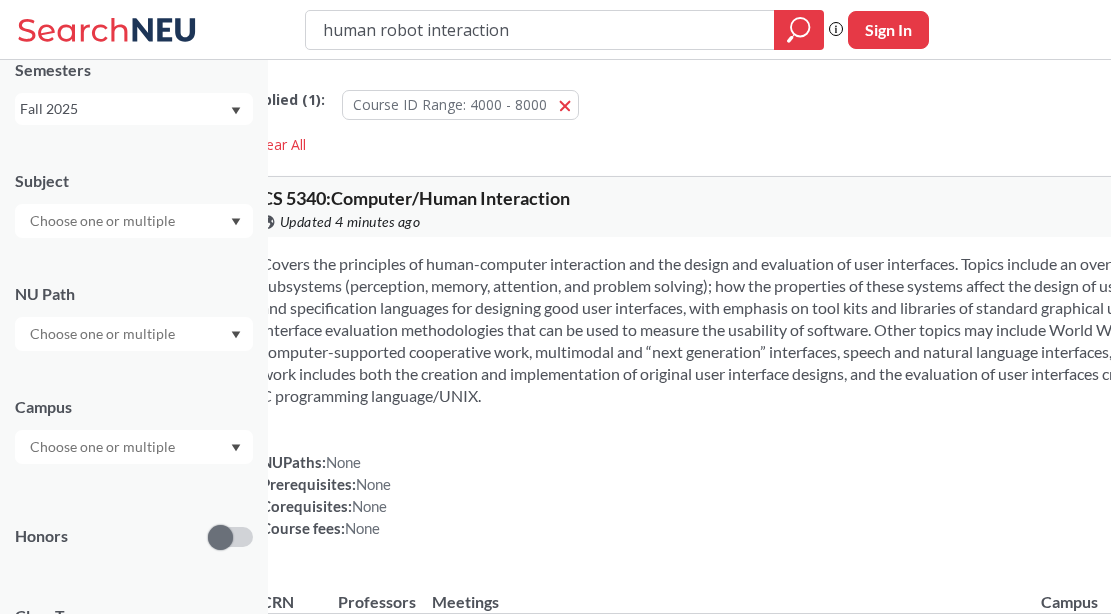 click at bounding box center [104, 221] 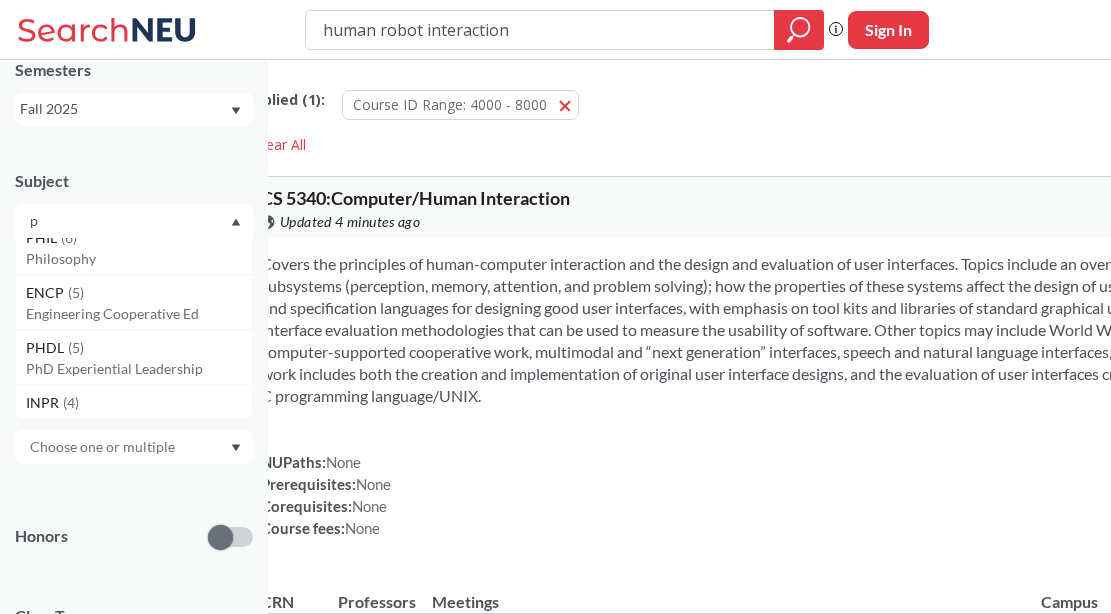 scroll, scrollTop: 0, scrollLeft: 0, axis: both 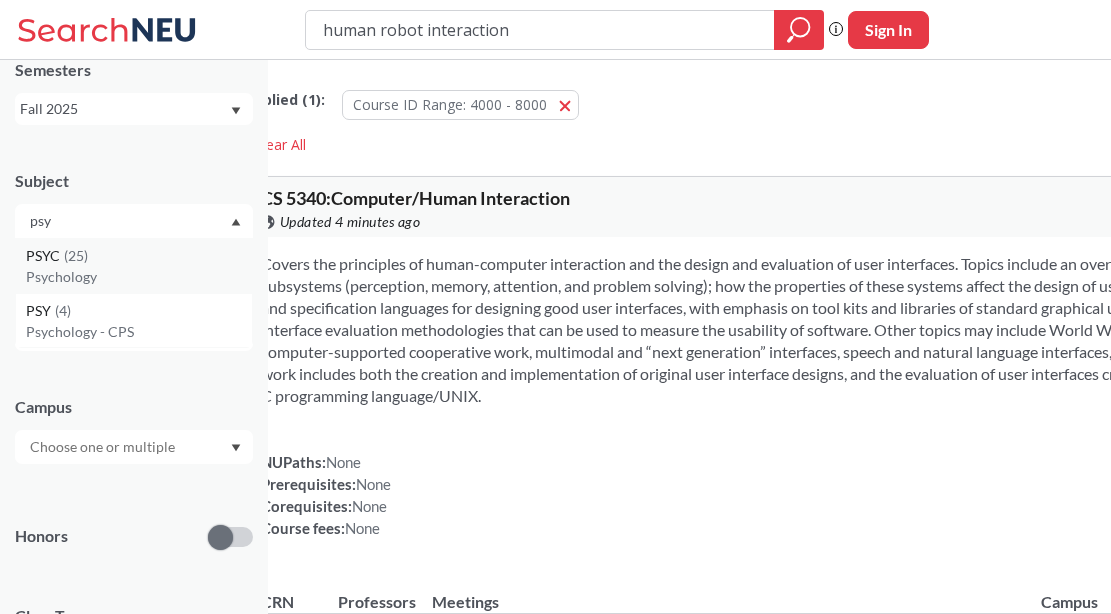 type on "psy" 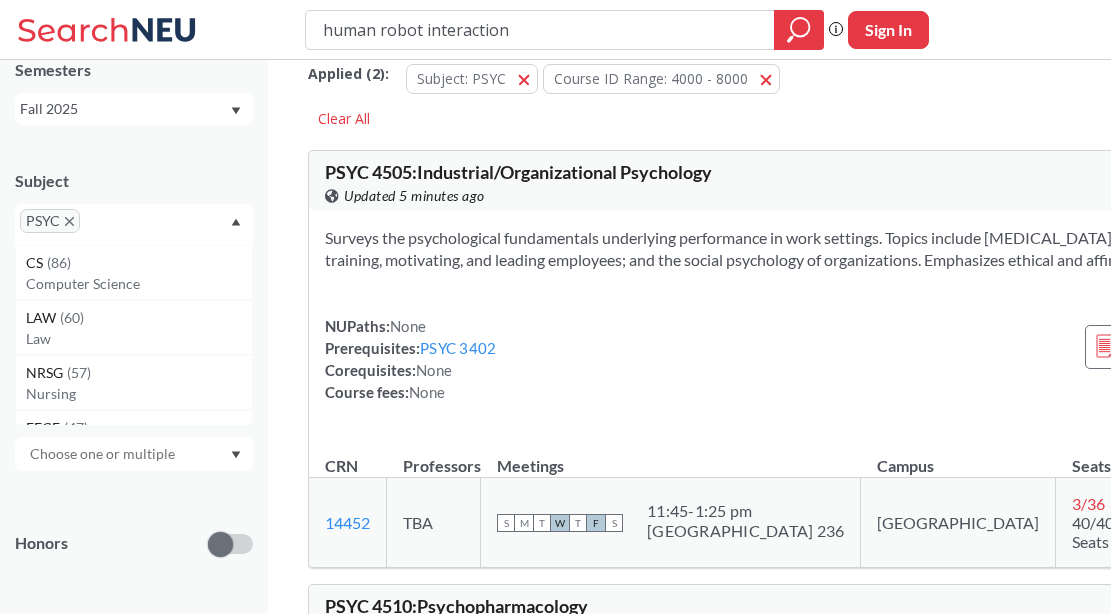 scroll, scrollTop: 41, scrollLeft: 0, axis: vertical 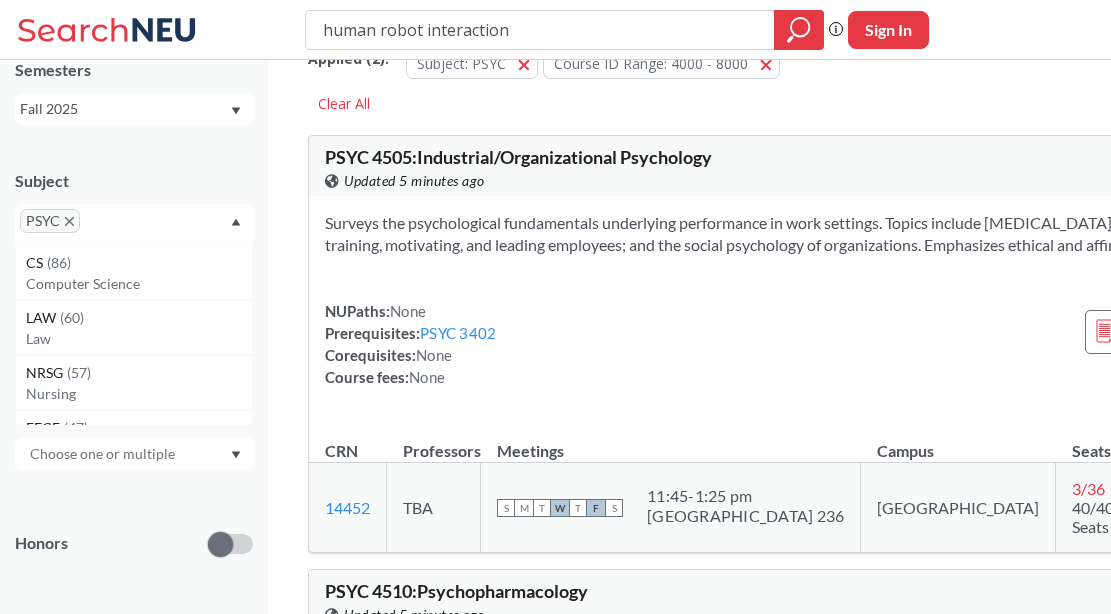 click at bounding box center [114, 228] 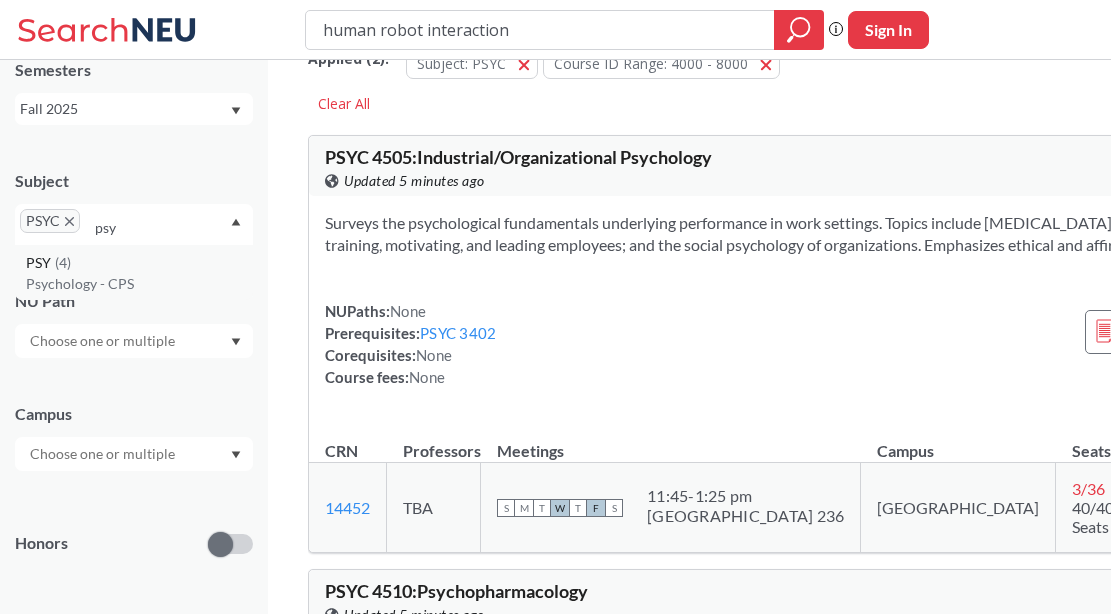 type on "psy" 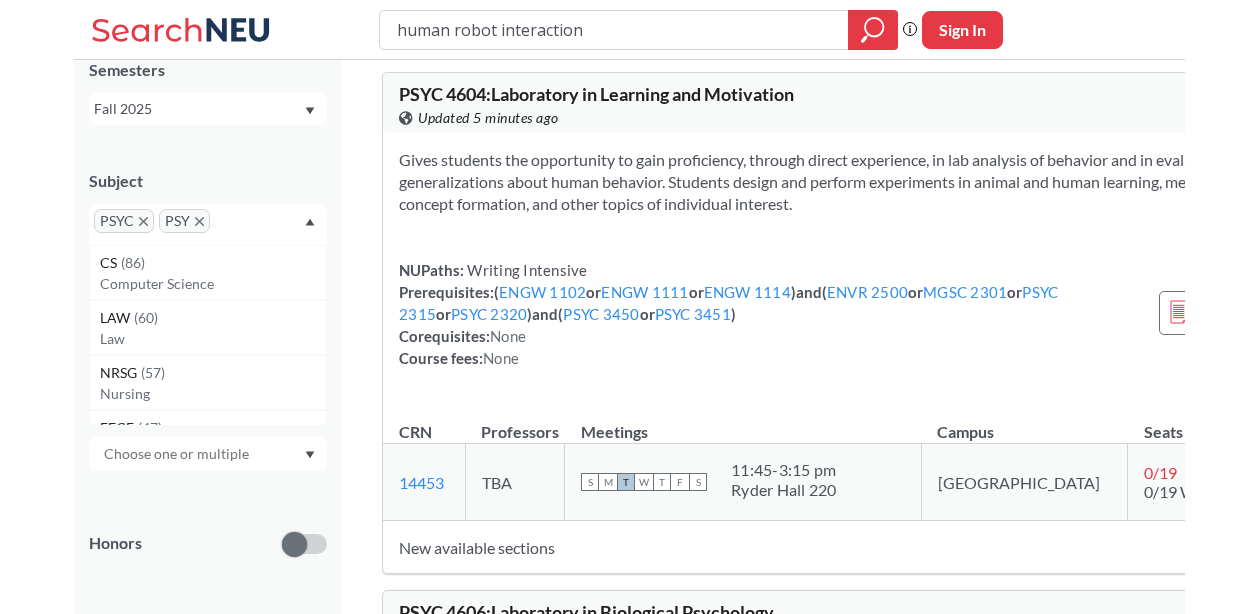 scroll, scrollTop: 4277, scrollLeft: 0, axis: vertical 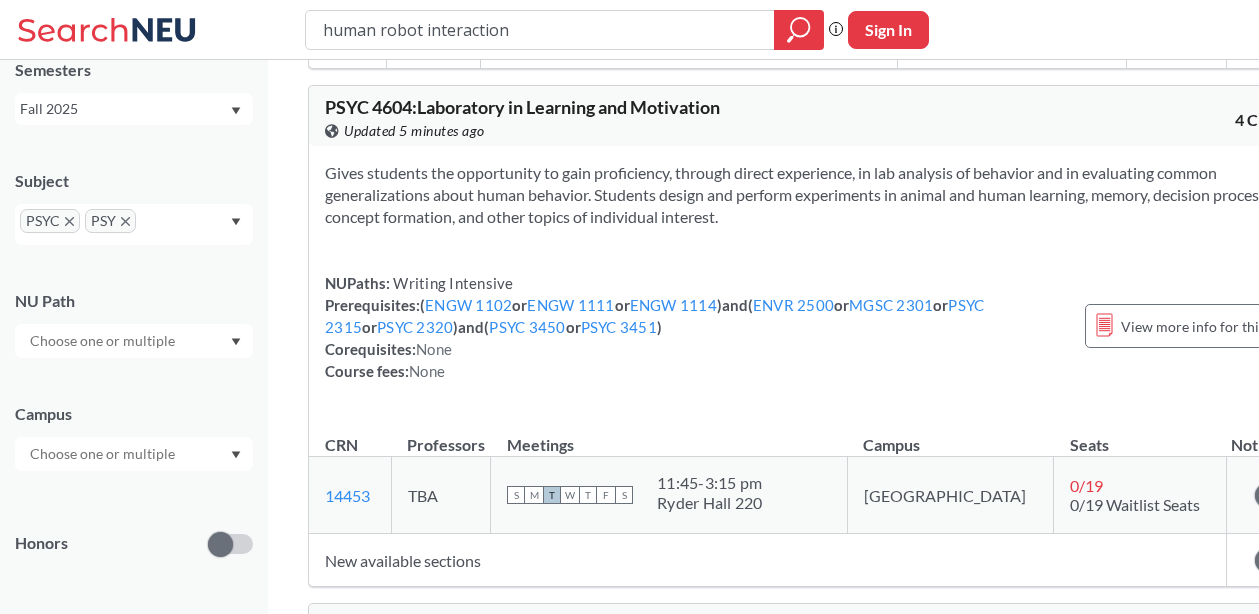 click on "Gives students the opportunity to gain proficiency, through direct experience, in lab analysis of behavior and in evaluating common generalizations about human behavior. Students design and perform experiments in animal and human learning, memory, decision processes, concept formation, and other topics of individual interest." at bounding box center (819, 195) 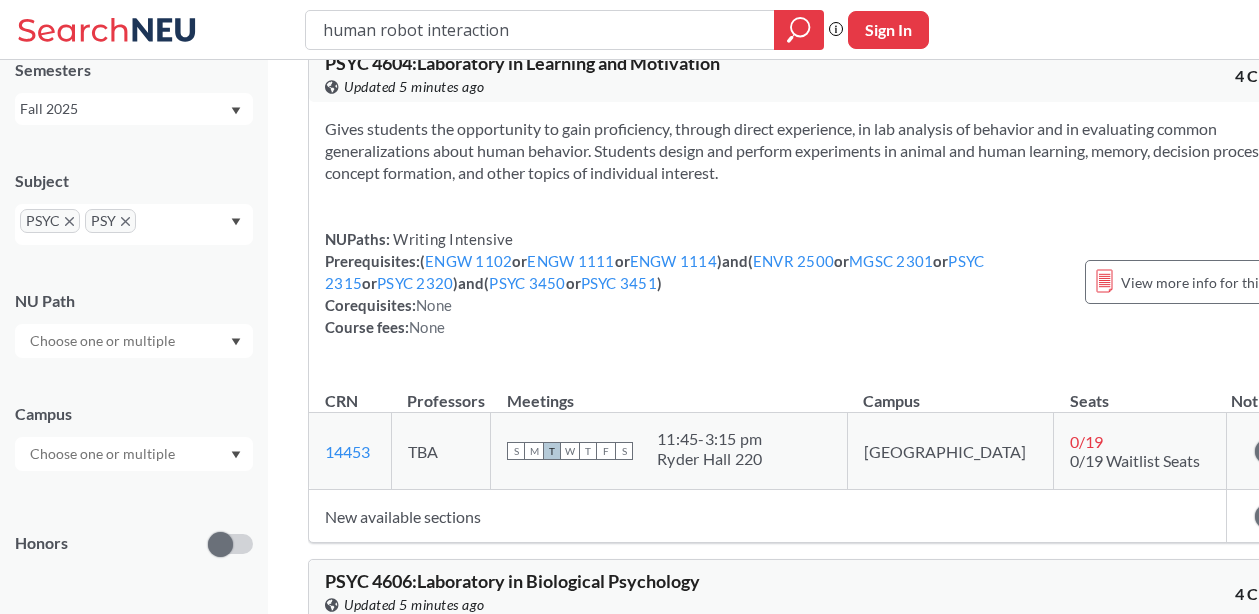 scroll, scrollTop: 4328, scrollLeft: 0, axis: vertical 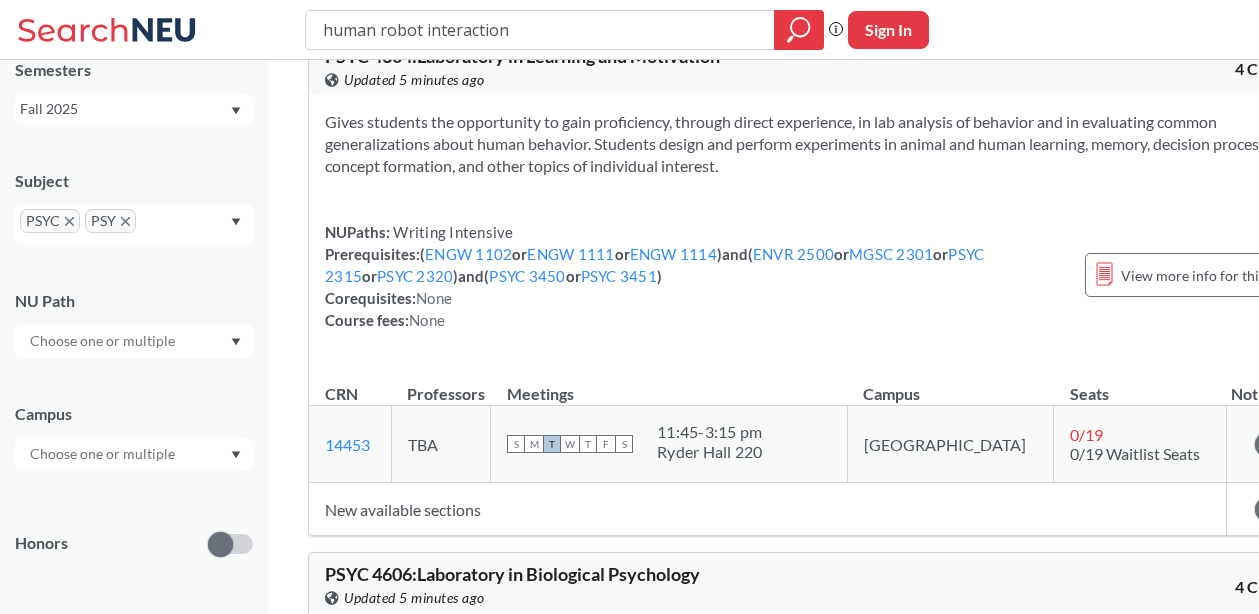 click on "PSYC   4604 :  Laboratory in Learning and Motivation" at bounding box center (522, 56) 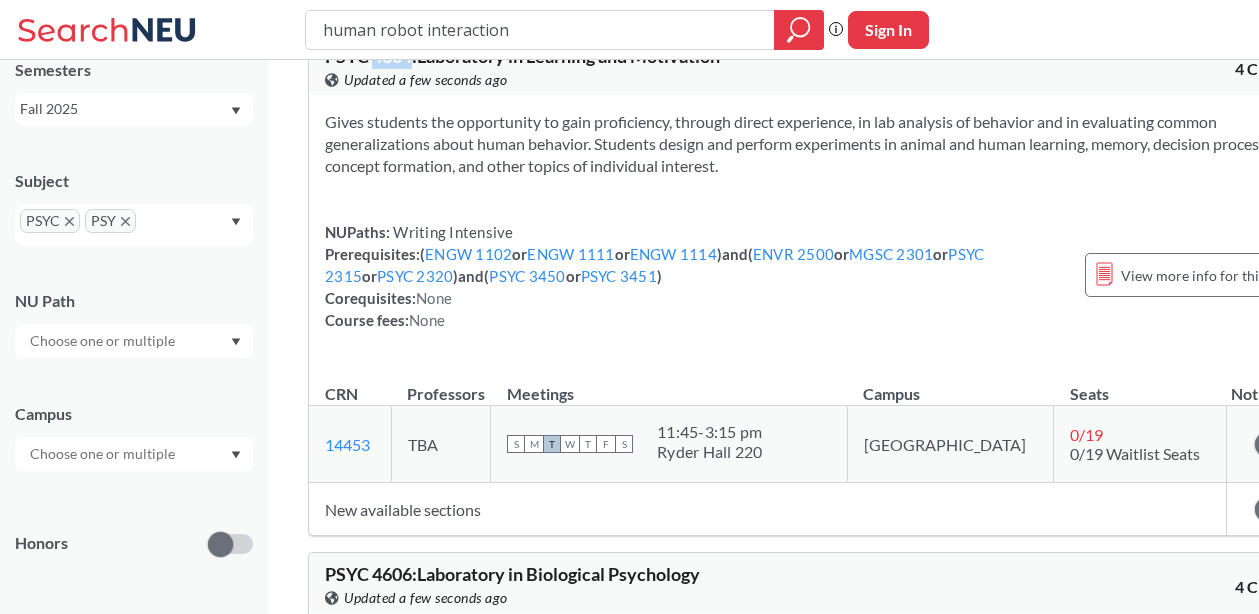 click on "PSYC   4604 :  Laboratory in Learning and Motivation" at bounding box center (522, 56) 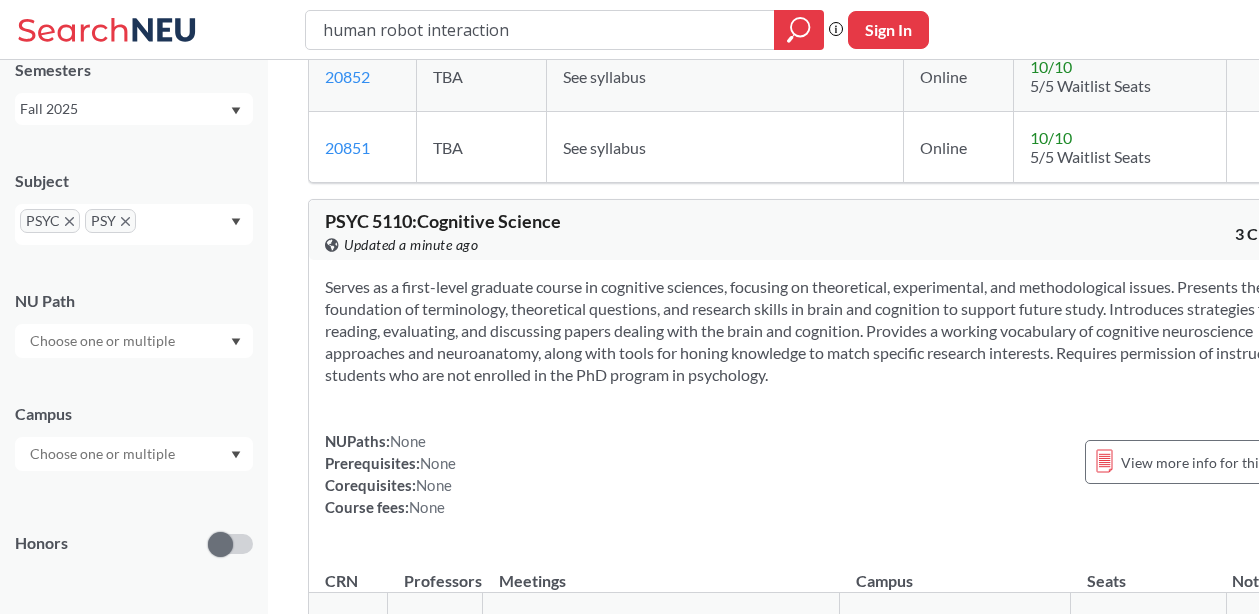 scroll, scrollTop: 12360, scrollLeft: 0, axis: vertical 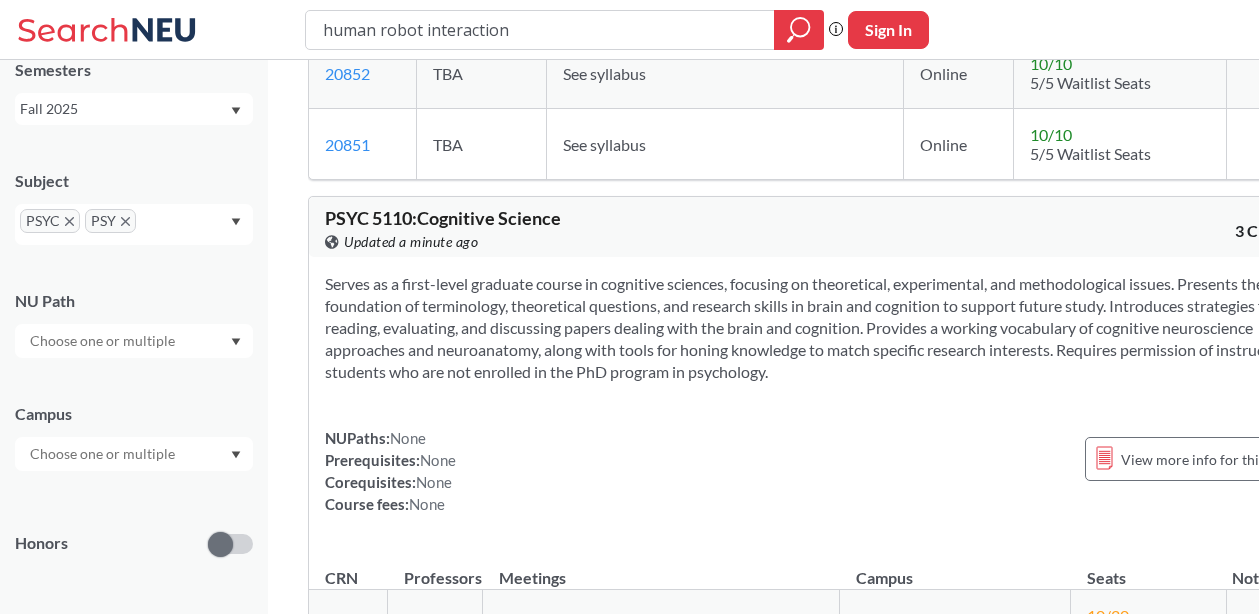 click on "PSYC   5110 :  Cognitive Science" at bounding box center (443, 218) 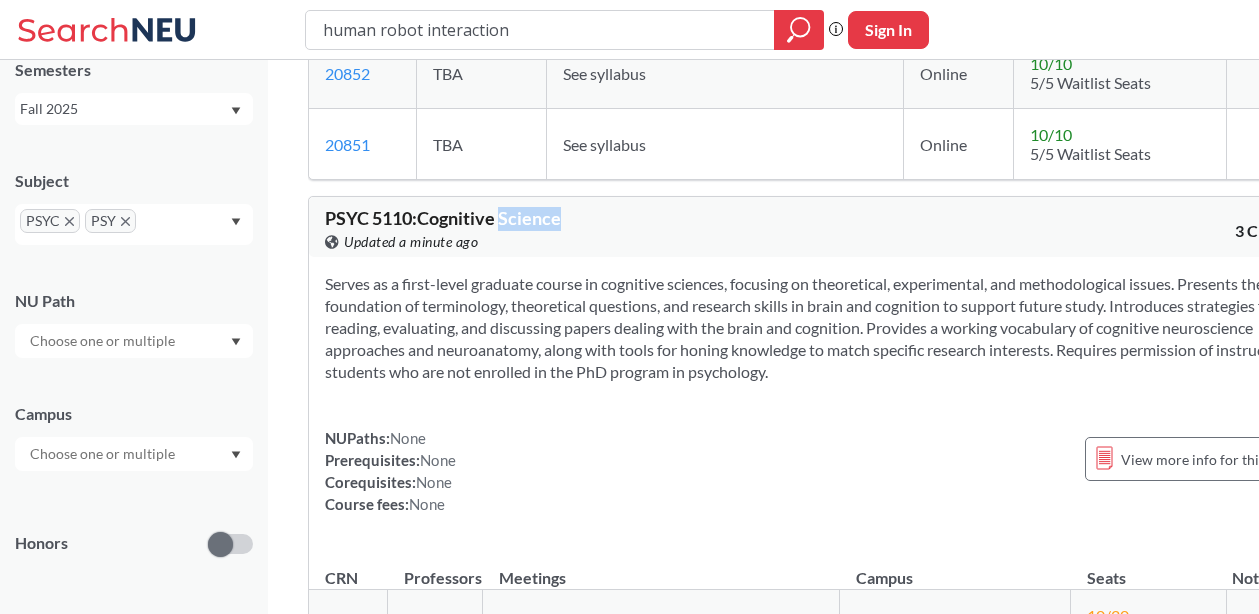 click on "PSYC   5110 :  Cognitive Science" at bounding box center [443, 218] 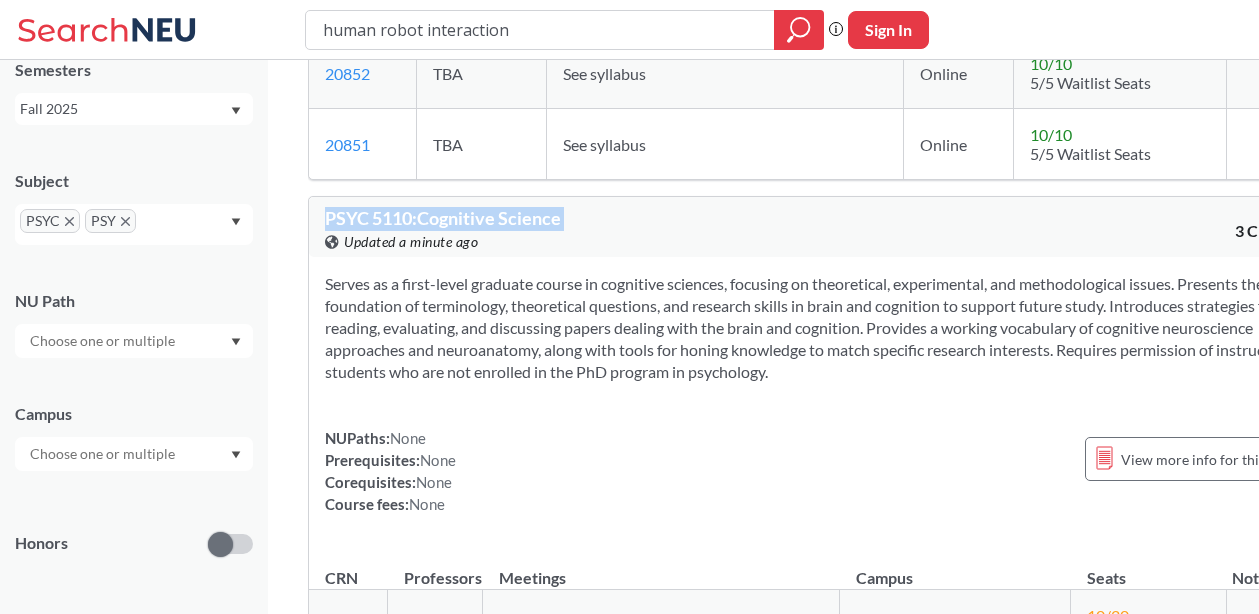 click on "PSYC   5110 :  Cognitive Science" at bounding box center [443, 218] 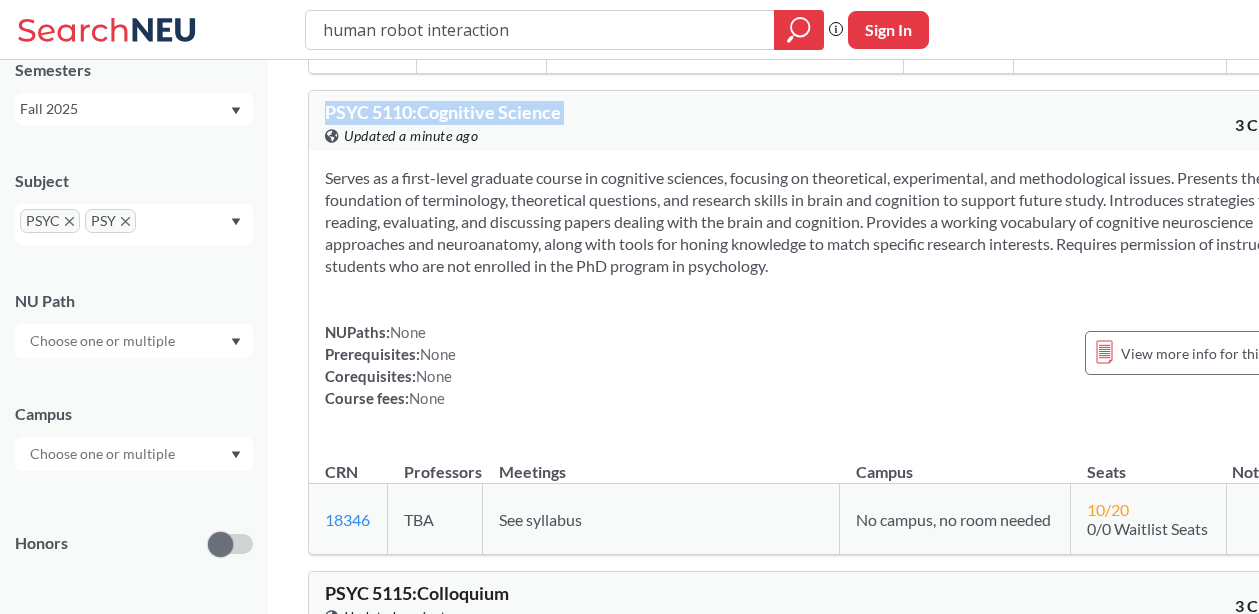 scroll, scrollTop: 12484, scrollLeft: 0, axis: vertical 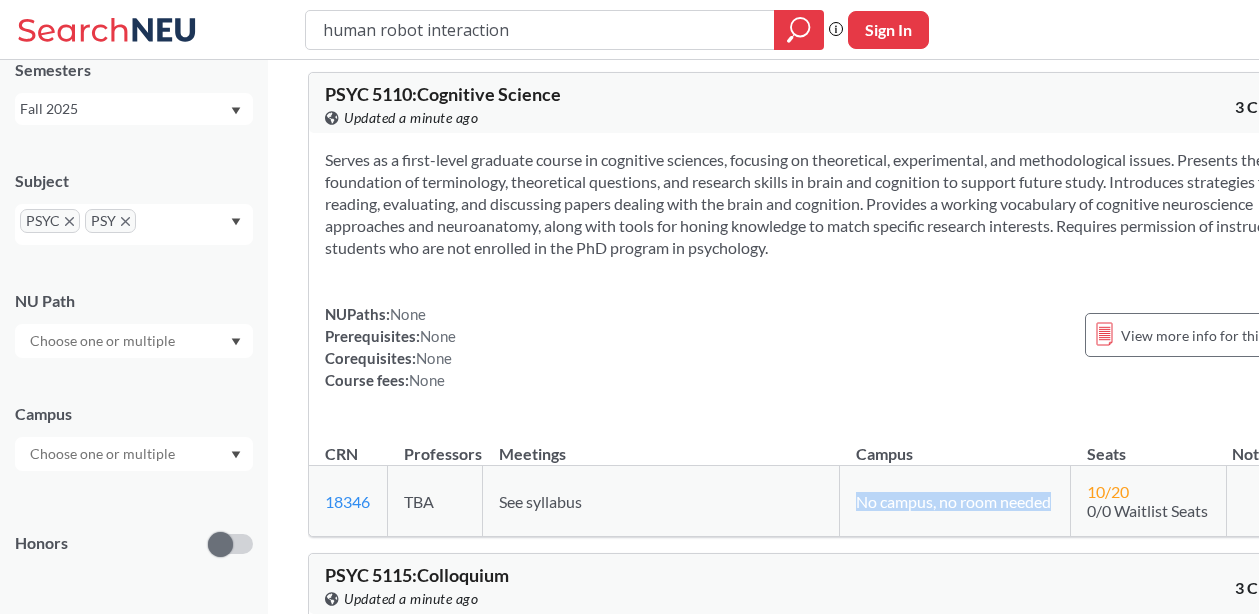 drag, startPoint x: 904, startPoint y: 482, endPoint x: 824, endPoint y: 434, distance: 93.29523 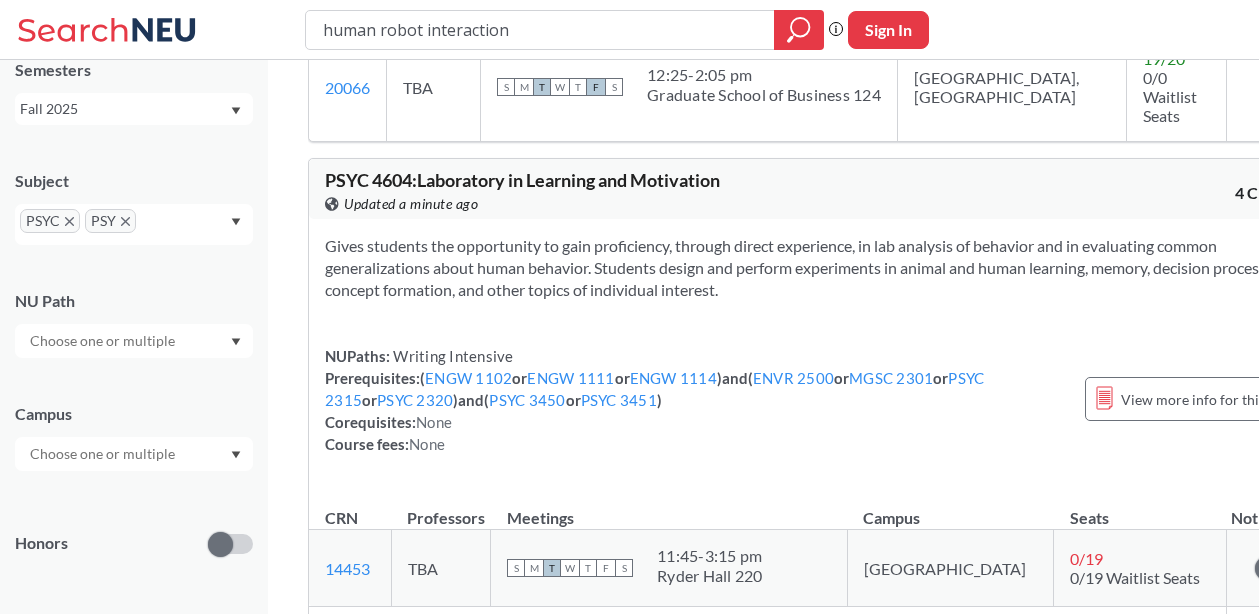 scroll, scrollTop: 4202, scrollLeft: 0, axis: vertical 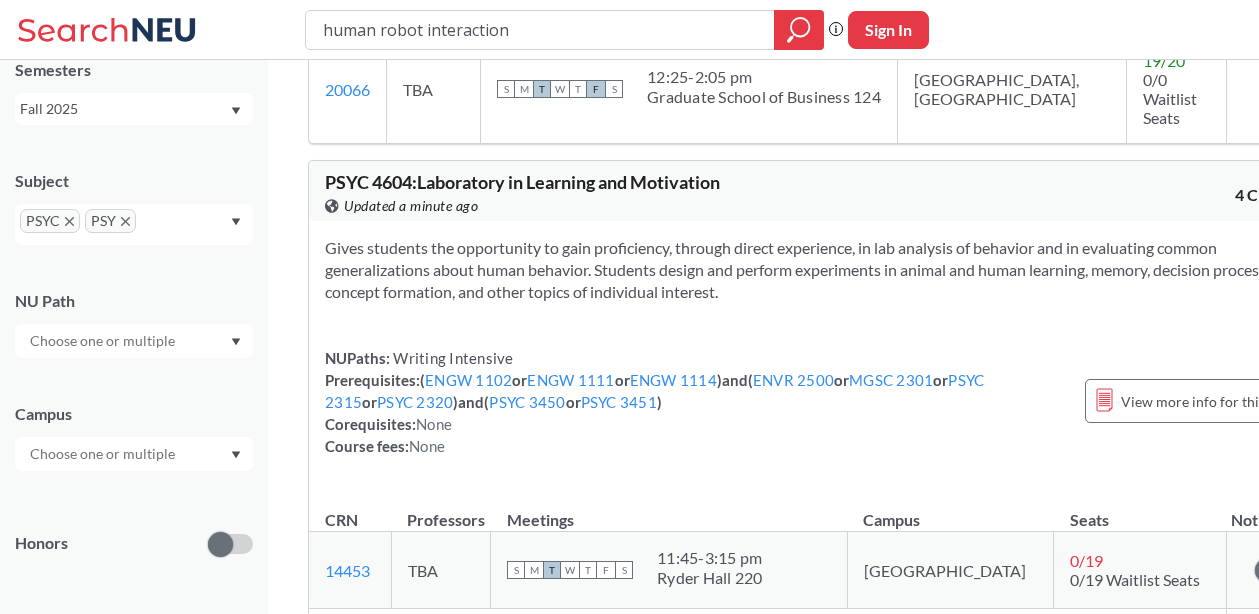 click on "PSYC   4604 :  Laboratory in Learning and Motivation" at bounding box center (522, 182) 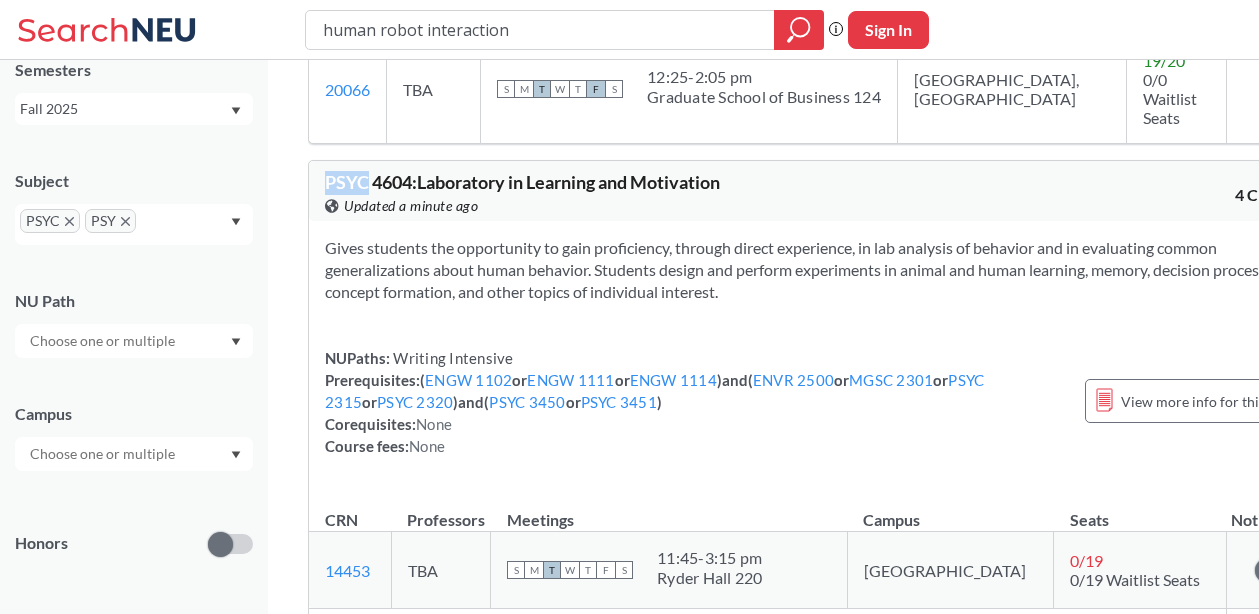 click on "PSYC   4604 :  Laboratory in Learning and Motivation" at bounding box center [522, 182] 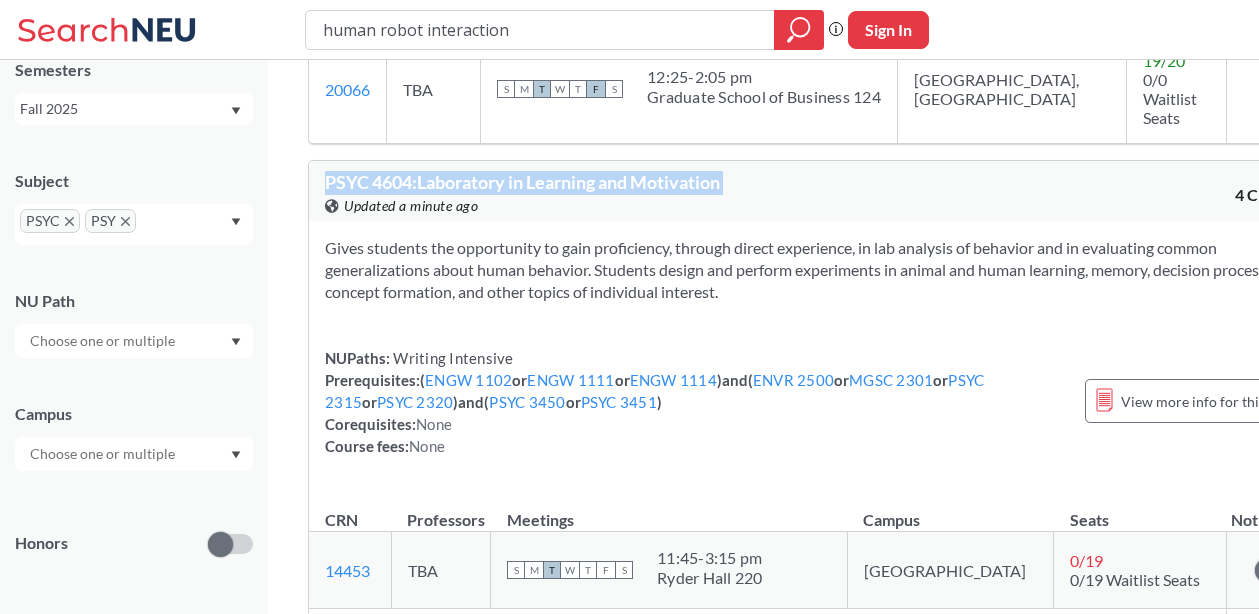 click on "PSYC   4604 :  Laboratory in Learning and Motivation" at bounding box center [522, 182] 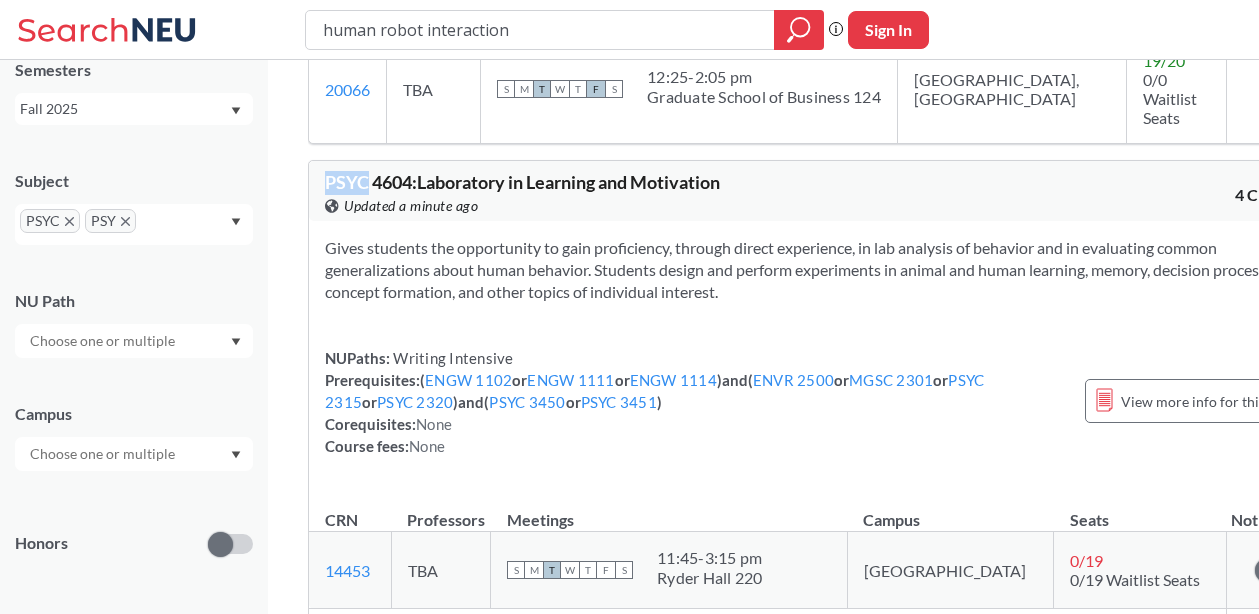 click on "PSYC   4604 :  Laboratory in Learning and Motivation" at bounding box center (522, 182) 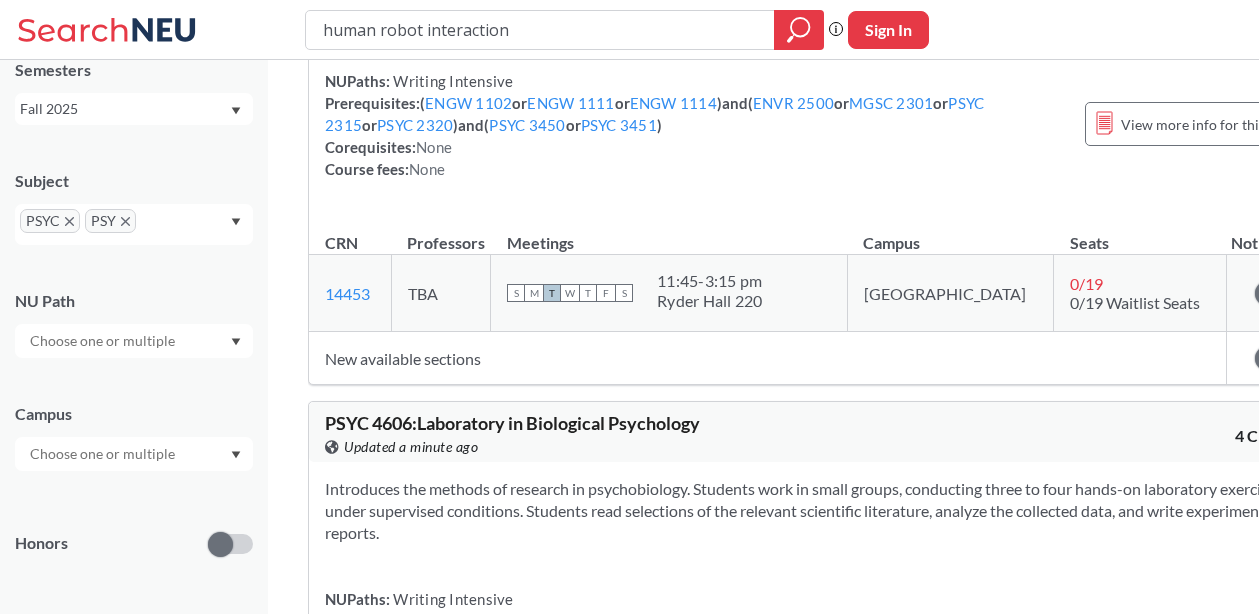 scroll, scrollTop: 4506, scrollLeft: 0, axis: vertical 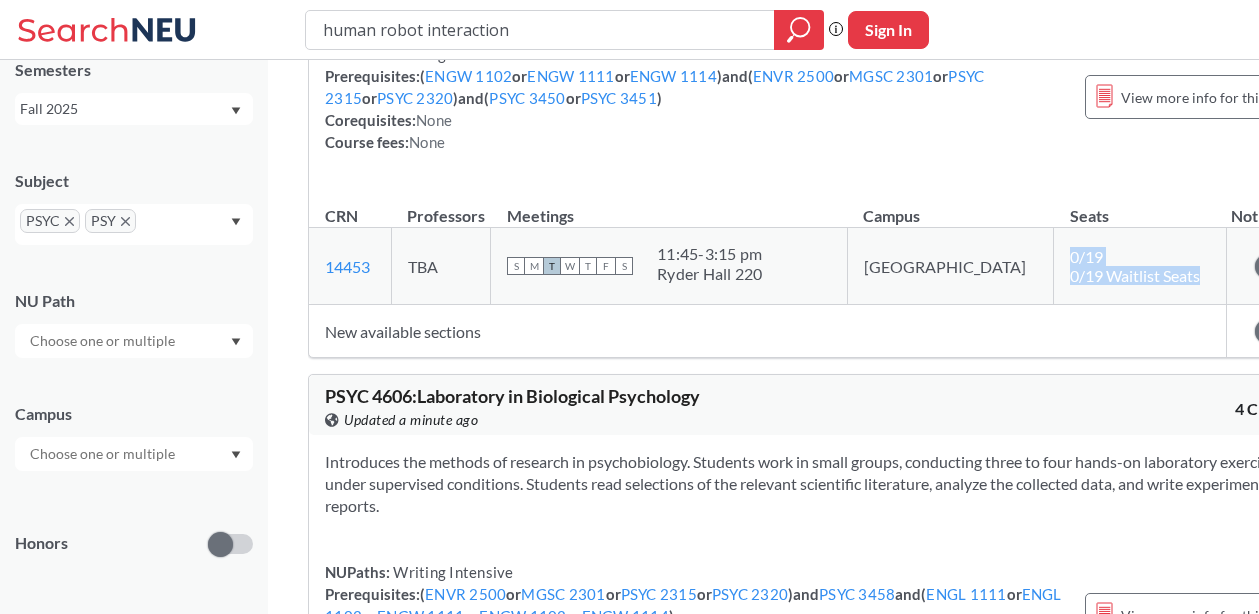 drag, startPoint x: 1091, startPoint y: 307, endPoint x: 946, endPoint y: 266, distance: 150.6851 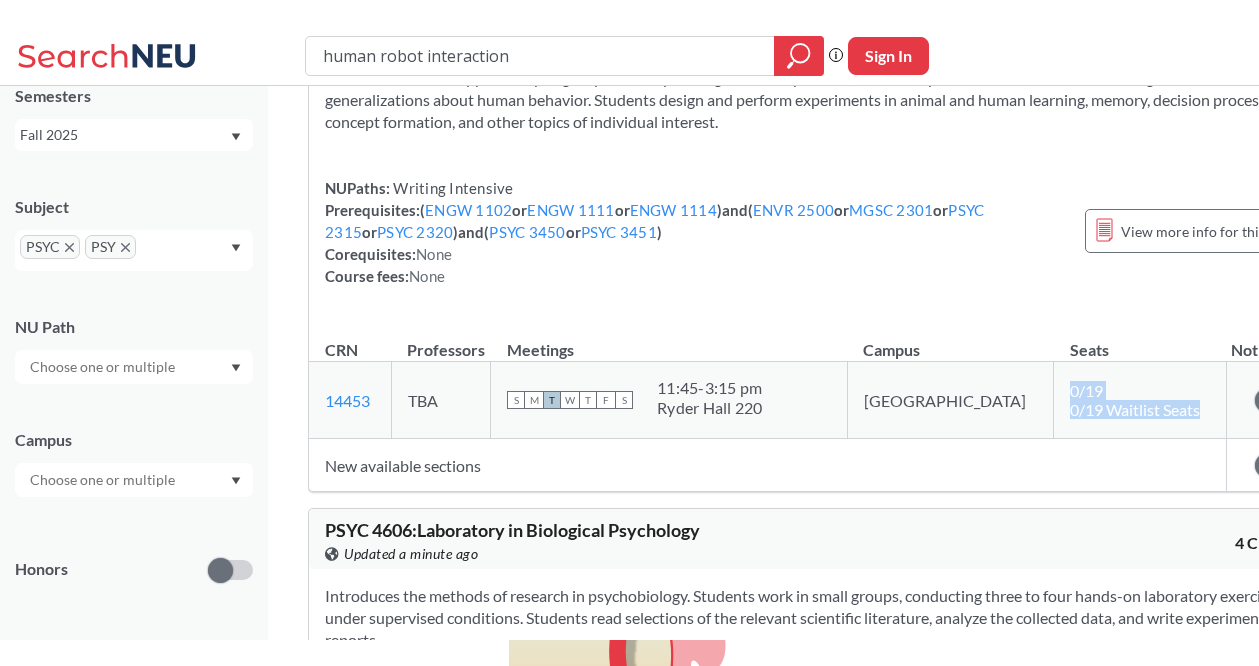 scroll, scrollTop: 4396, scrollLeft: 0, axis: vertical 